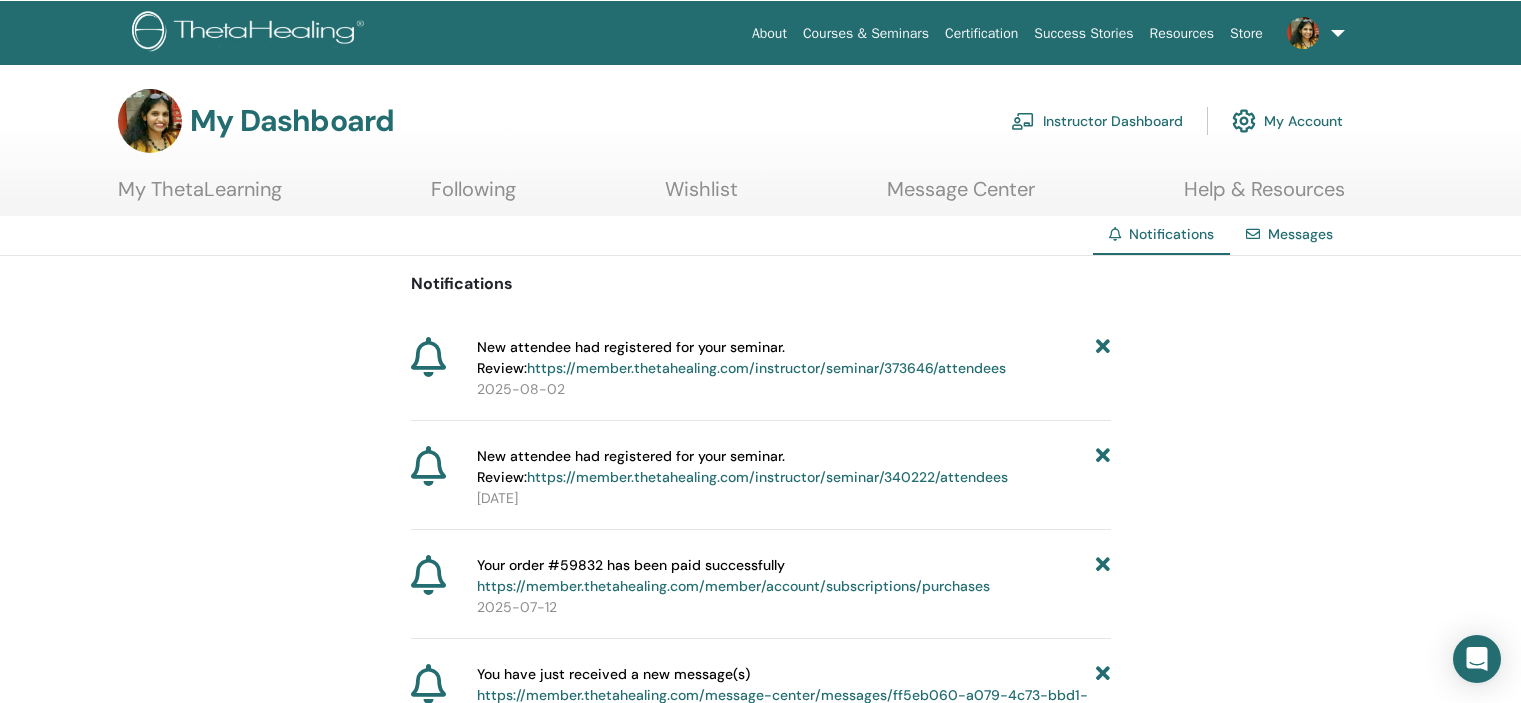 scroll, scrollTop: 0, scrollLeft: 0, axis: both 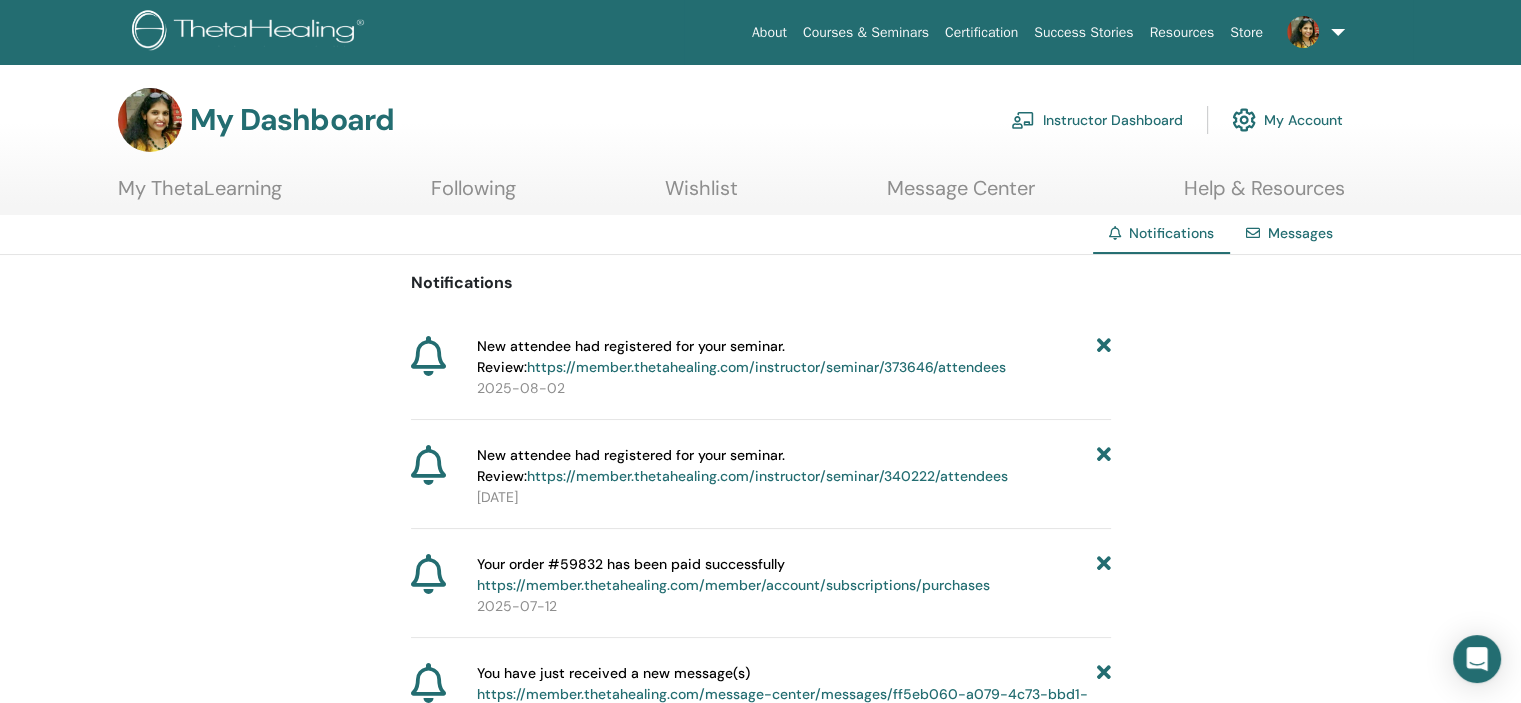 click on "https://member.thetahealing.com/instructor/seminar/373646/attendees" at bounding box center [766, 367] 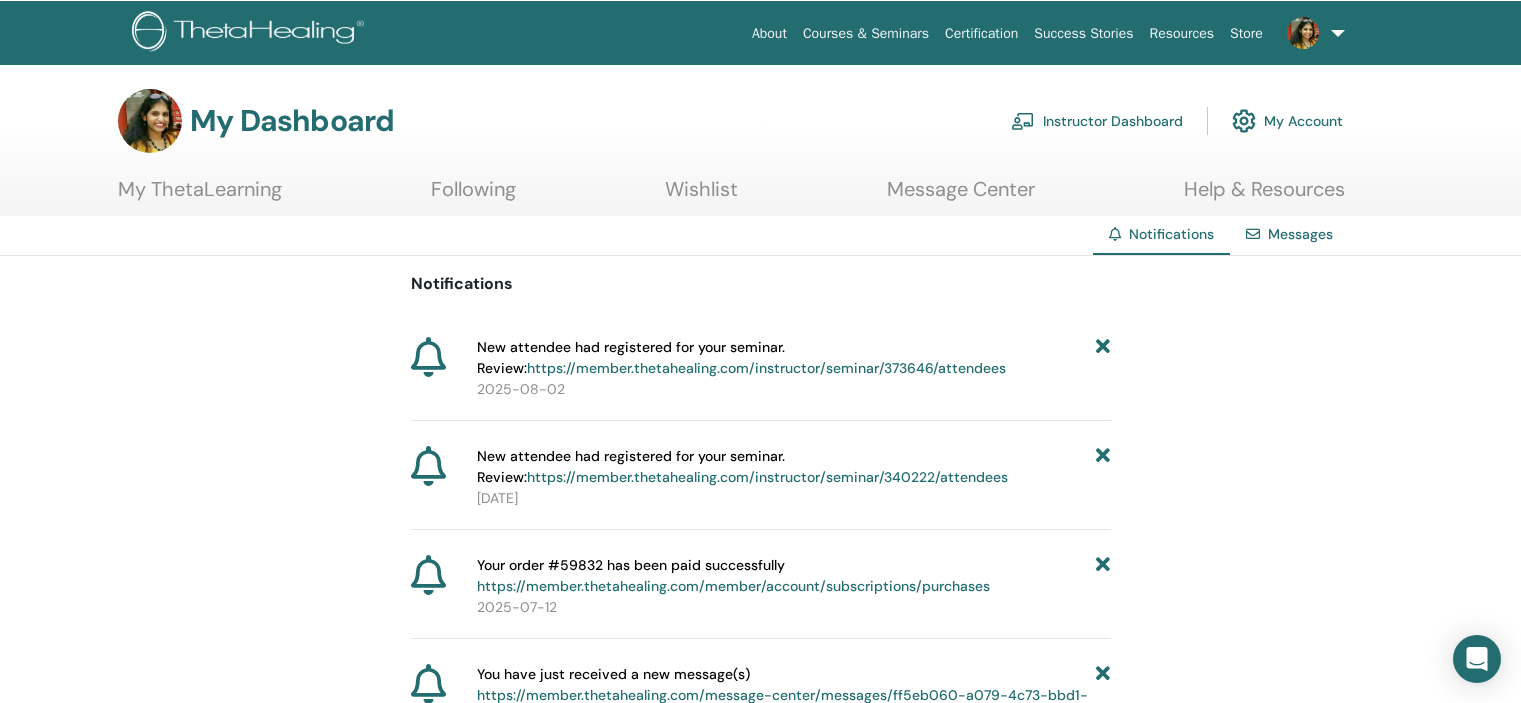 scroll, scrollTop: 0, scrollLeft: 0, axis: both 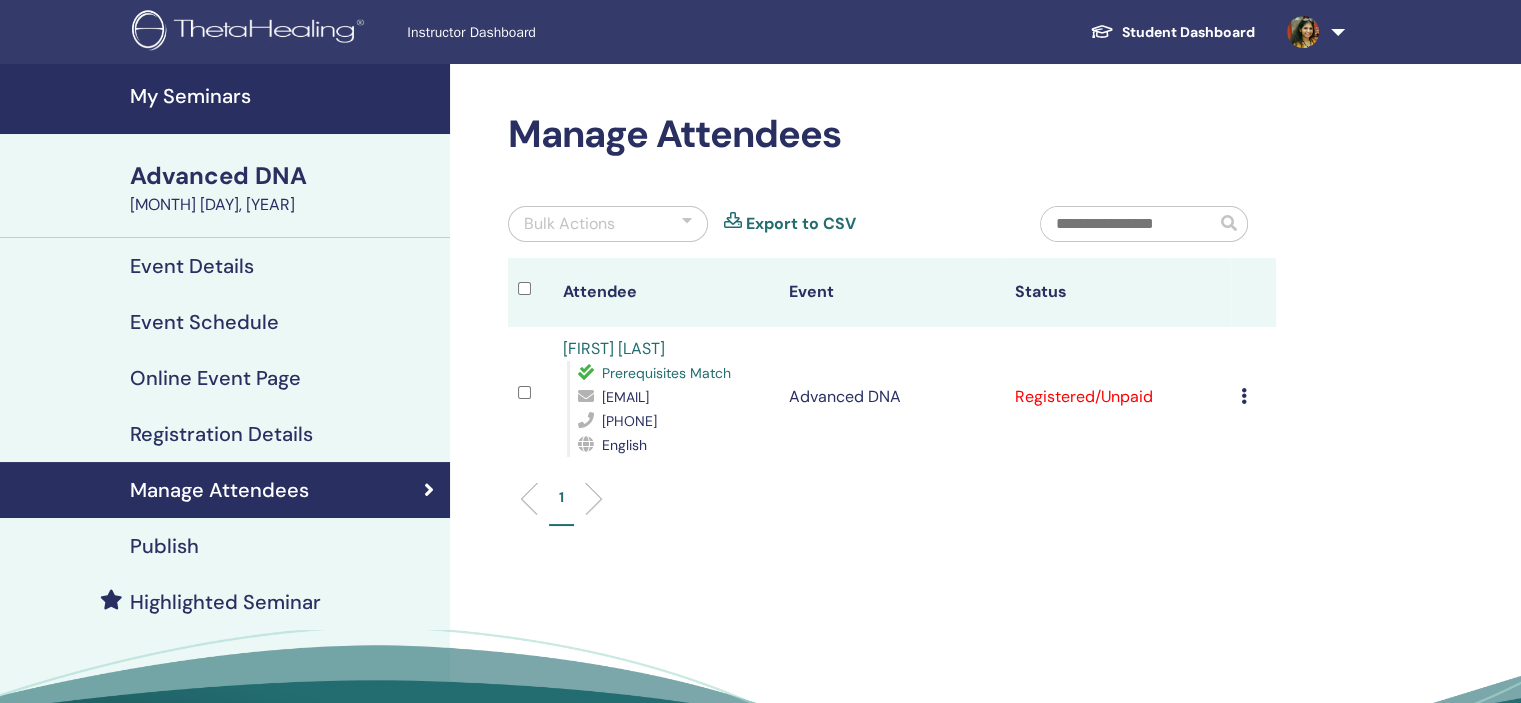 click on "Cancel Registration Do not auto-certify Mark as Paid Mark as Unpaid Mark as Absent Complete and Certify Download Certificate" at bounding box center [1253, 397] 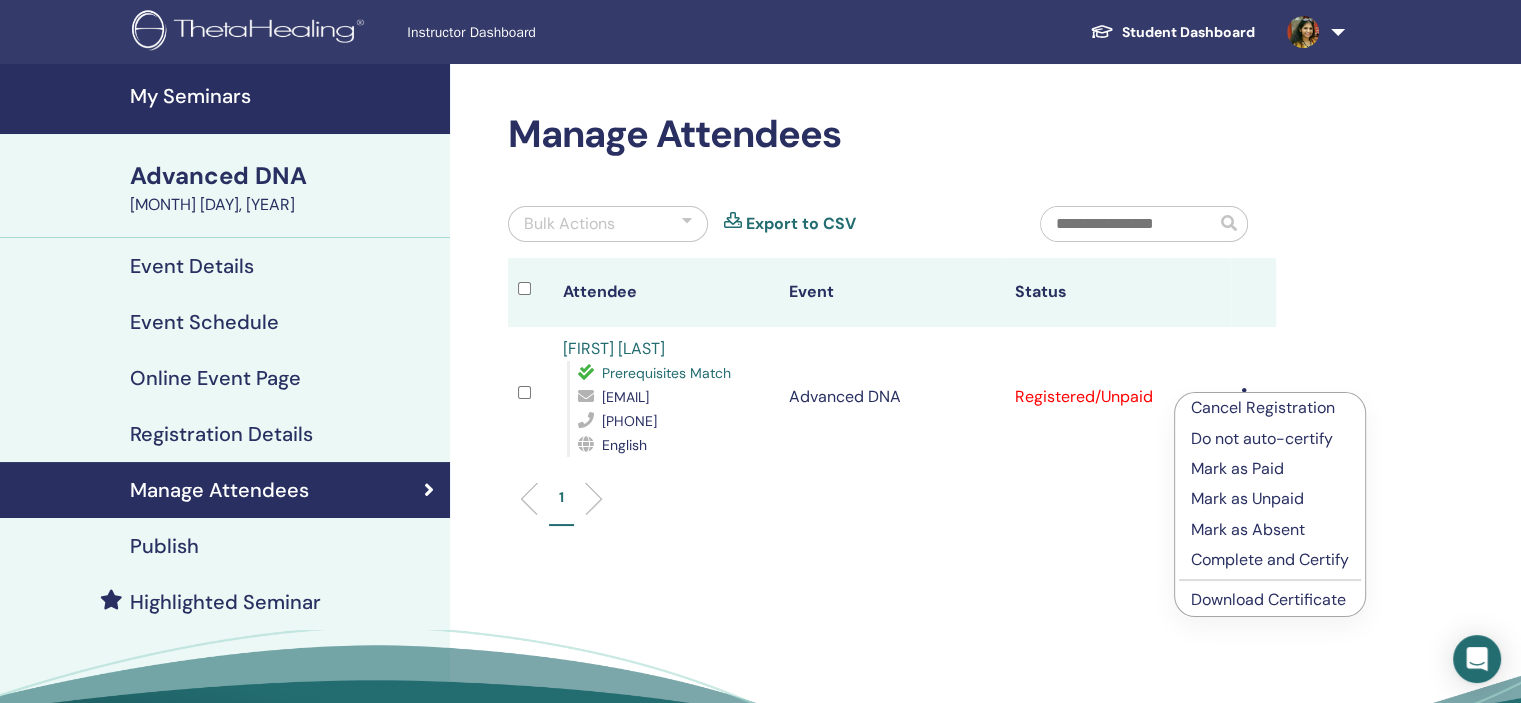 click on "Download Certificate" at bounding box center (1268, 599) 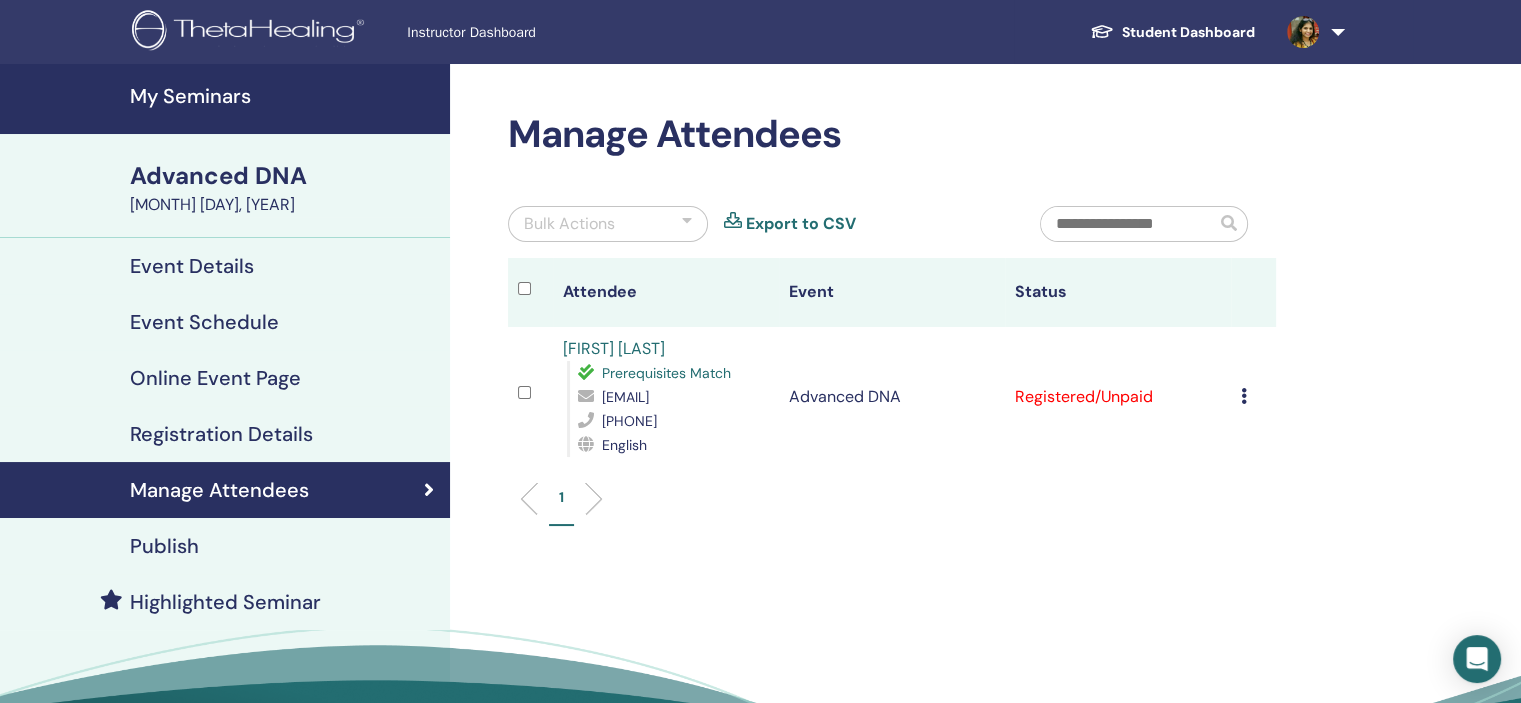 click on "Cancel Registration Do not auto-certify Mark as Paid Mark as Unpaid Mark as Absent Complete and Certify Download Certificate" at bounding box center (1253, 397) 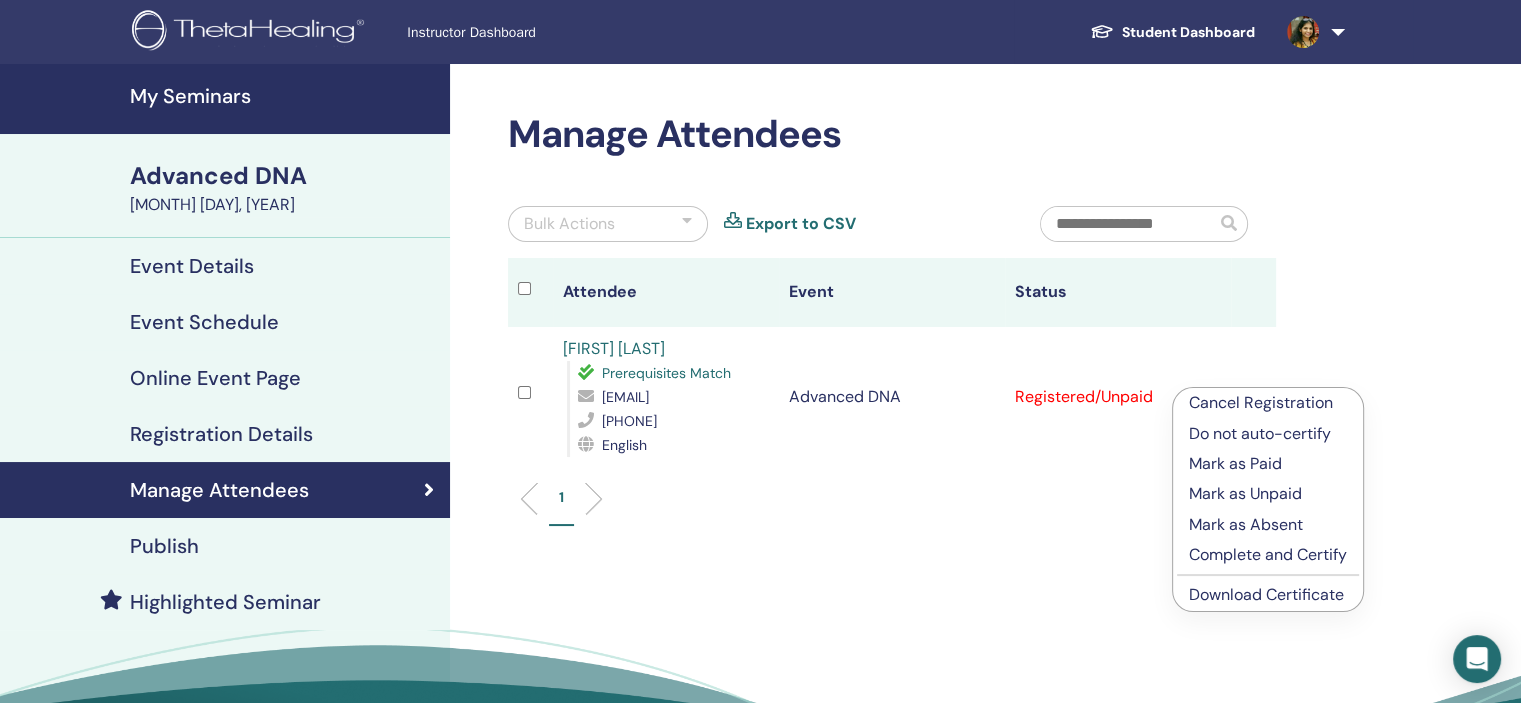 click on "Mark as Paid" at bounding box center (1268, 464) 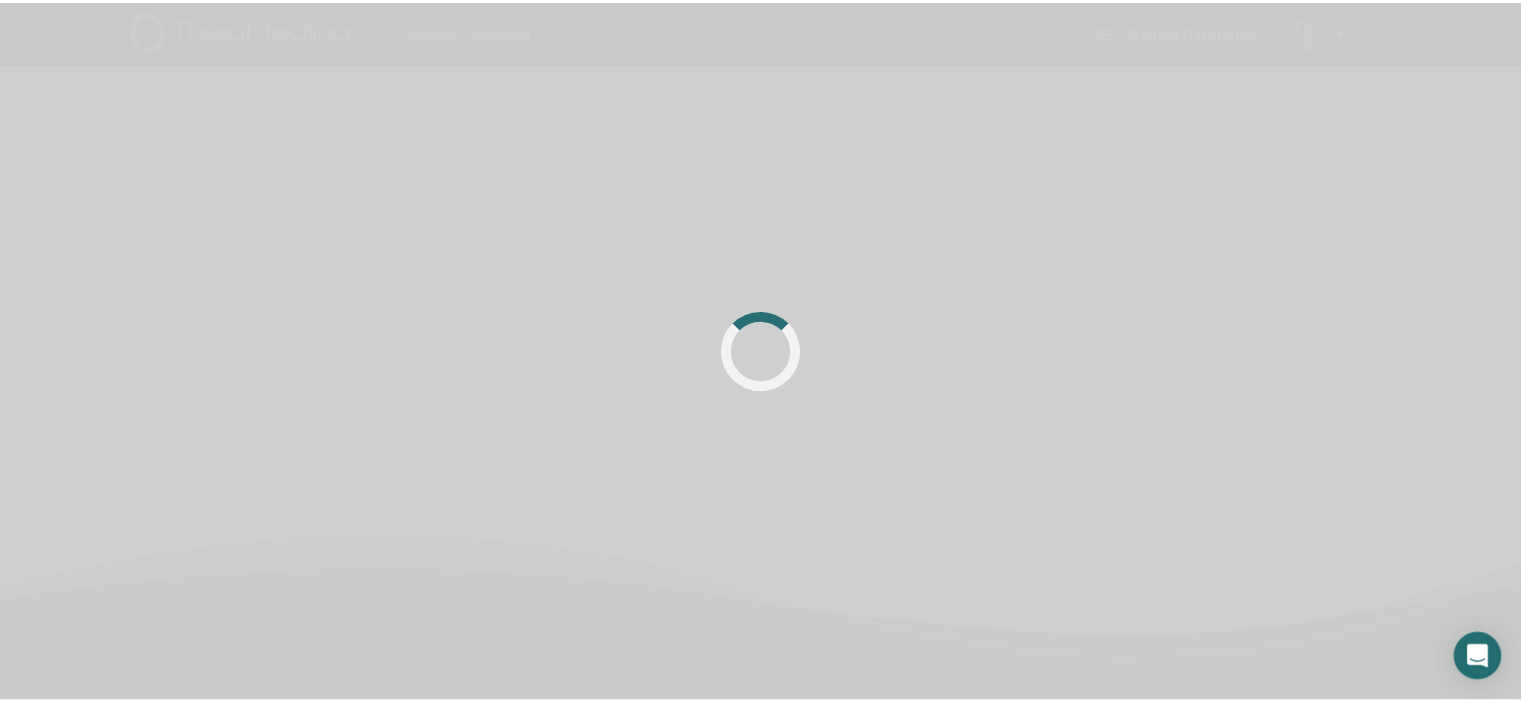 scroll, scrollTop: 0, scrollLeft: 0, axis: both 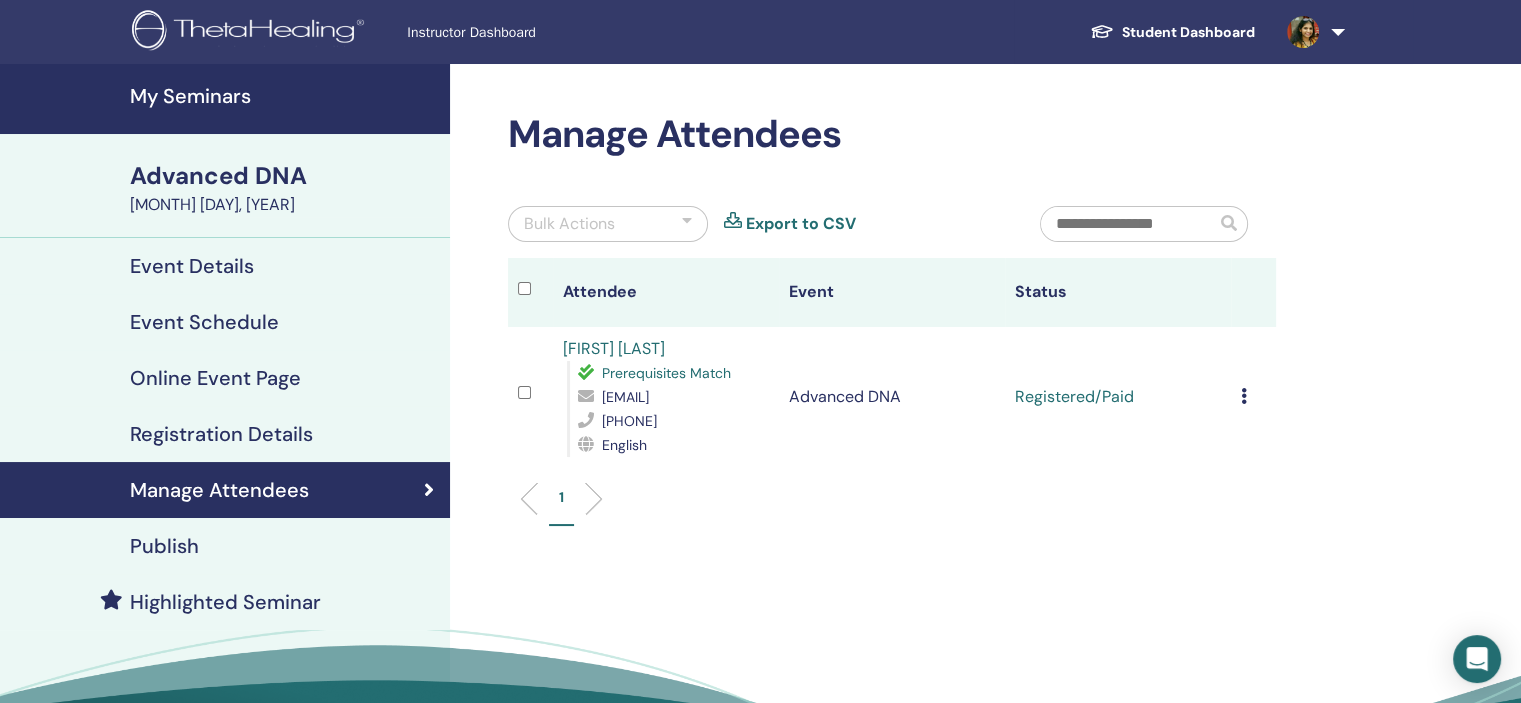 click on "My Seminars" at bounding box center [284, 96] 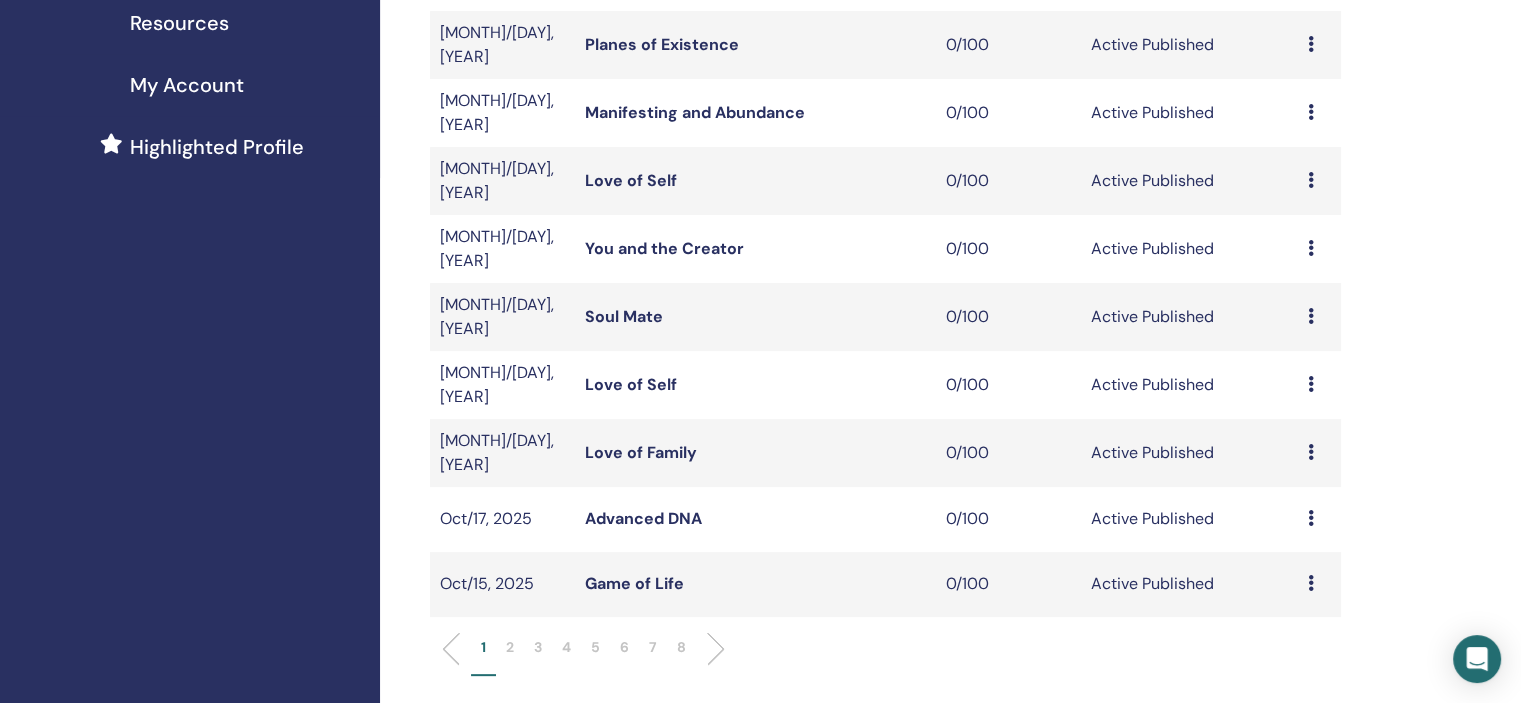 scroll, scrollTop: 400, scrollLeft: 0, axis: vertical 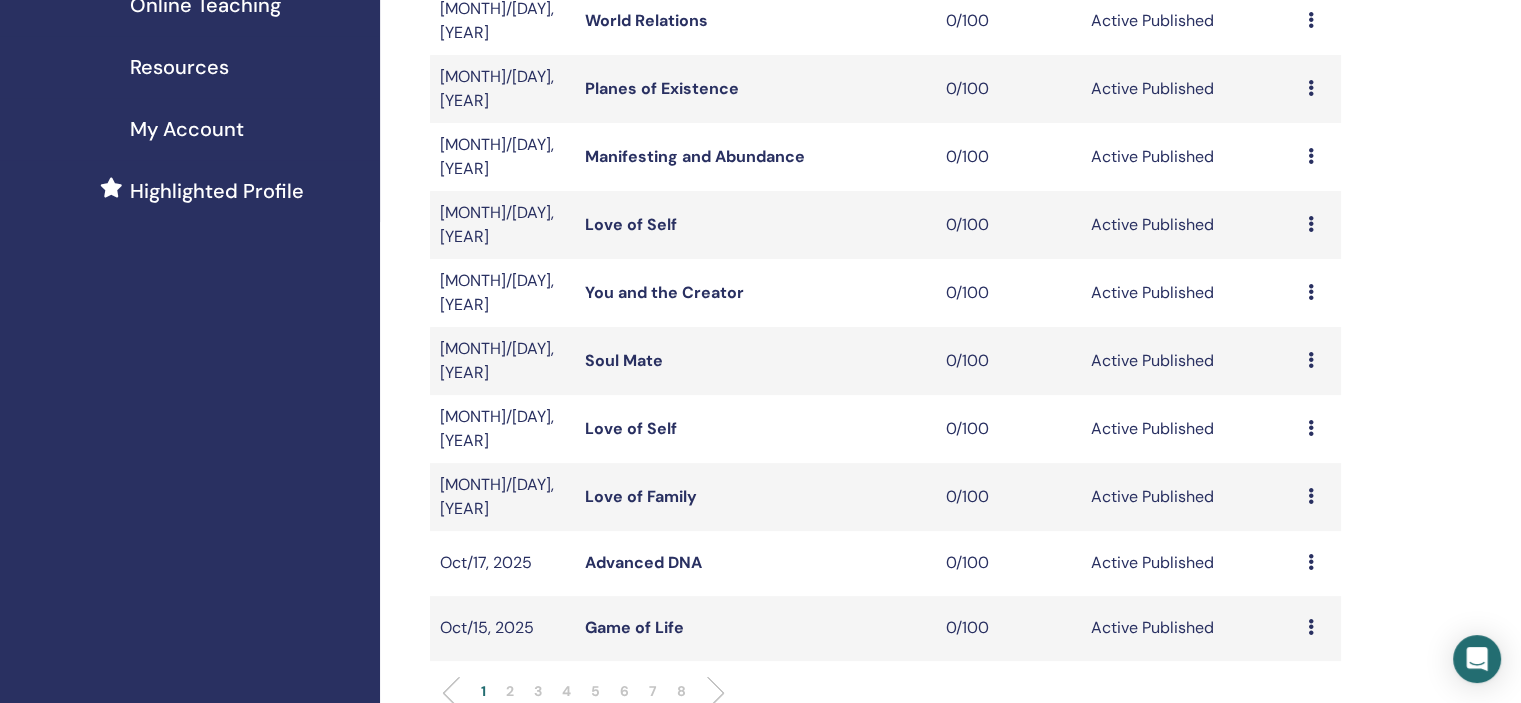 click on "5" at bounding box center (595, 691) 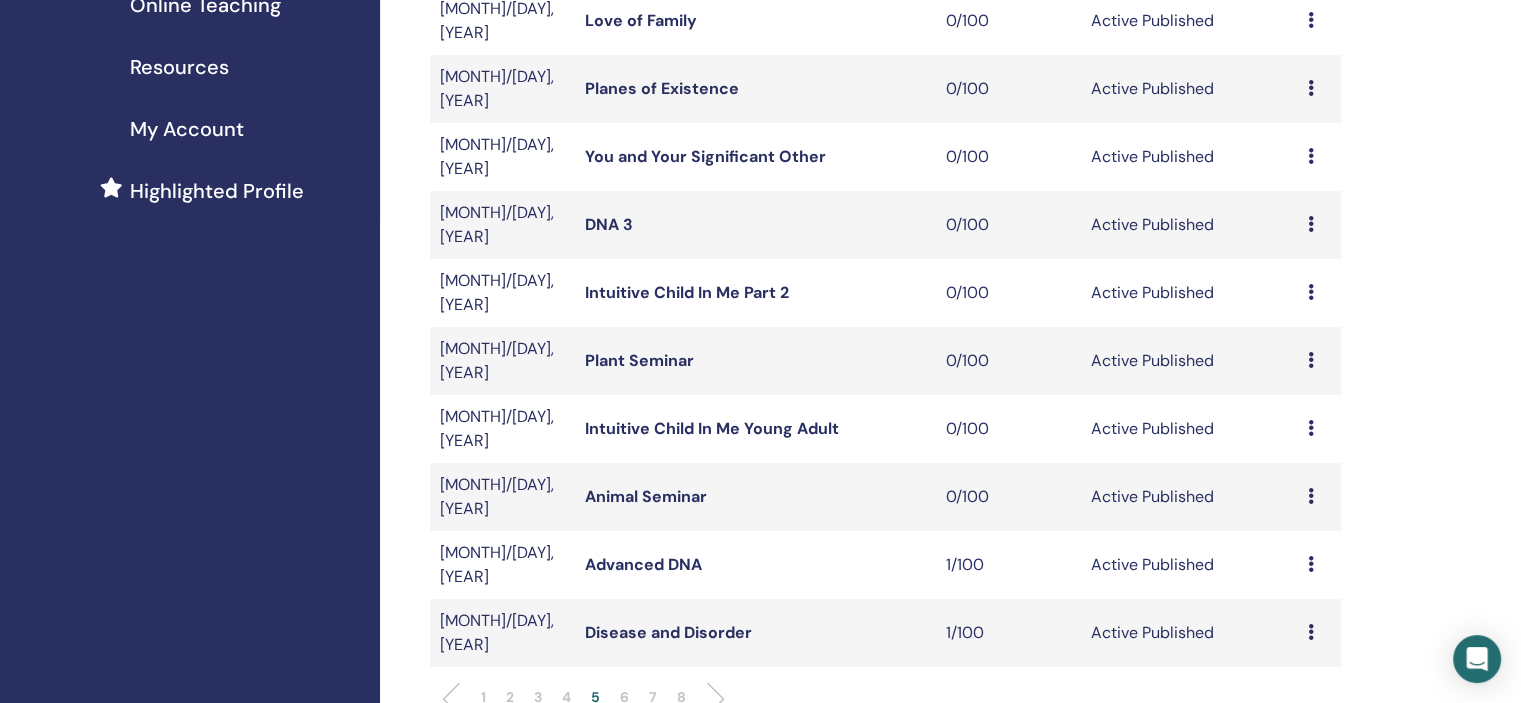click at bounding box center (1311, 496) 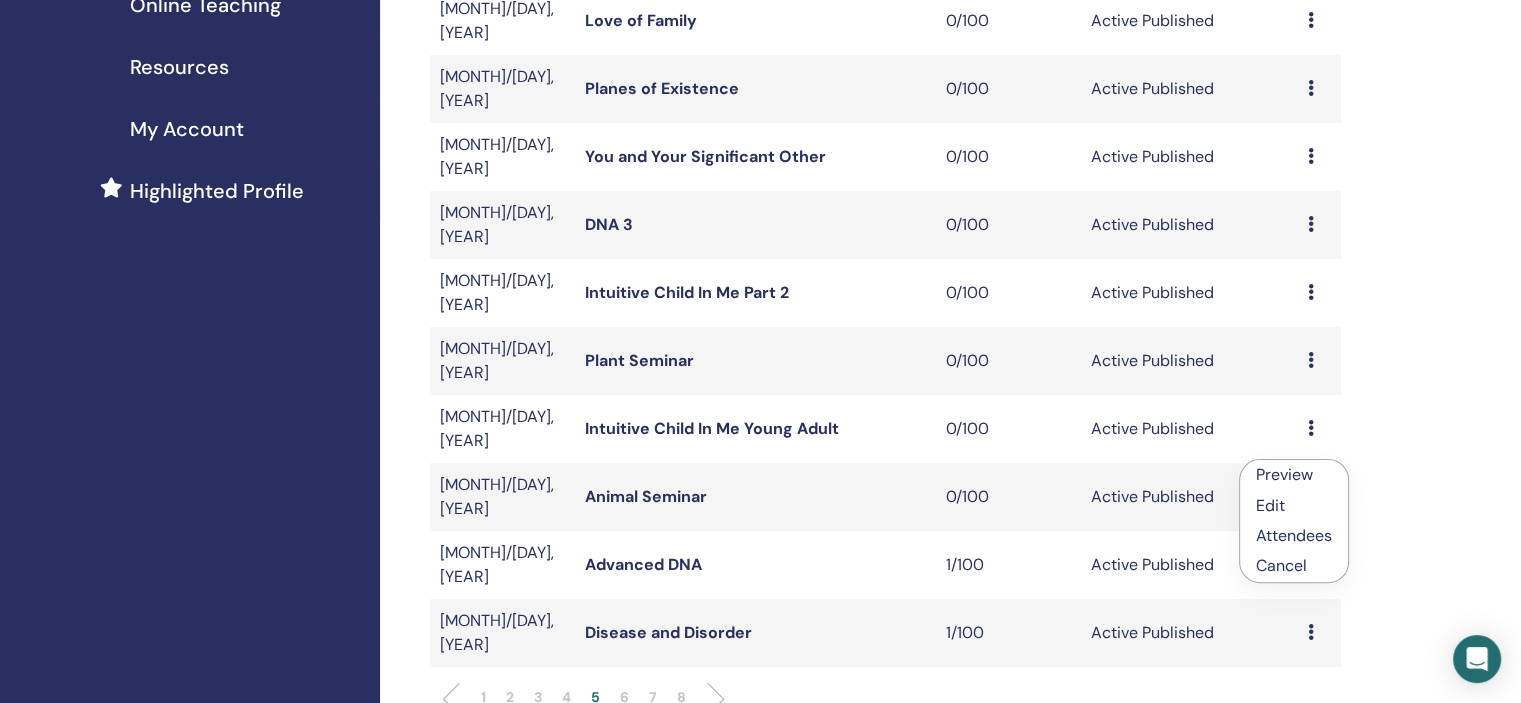click on "Edit" at bounding box center (1270, 505) 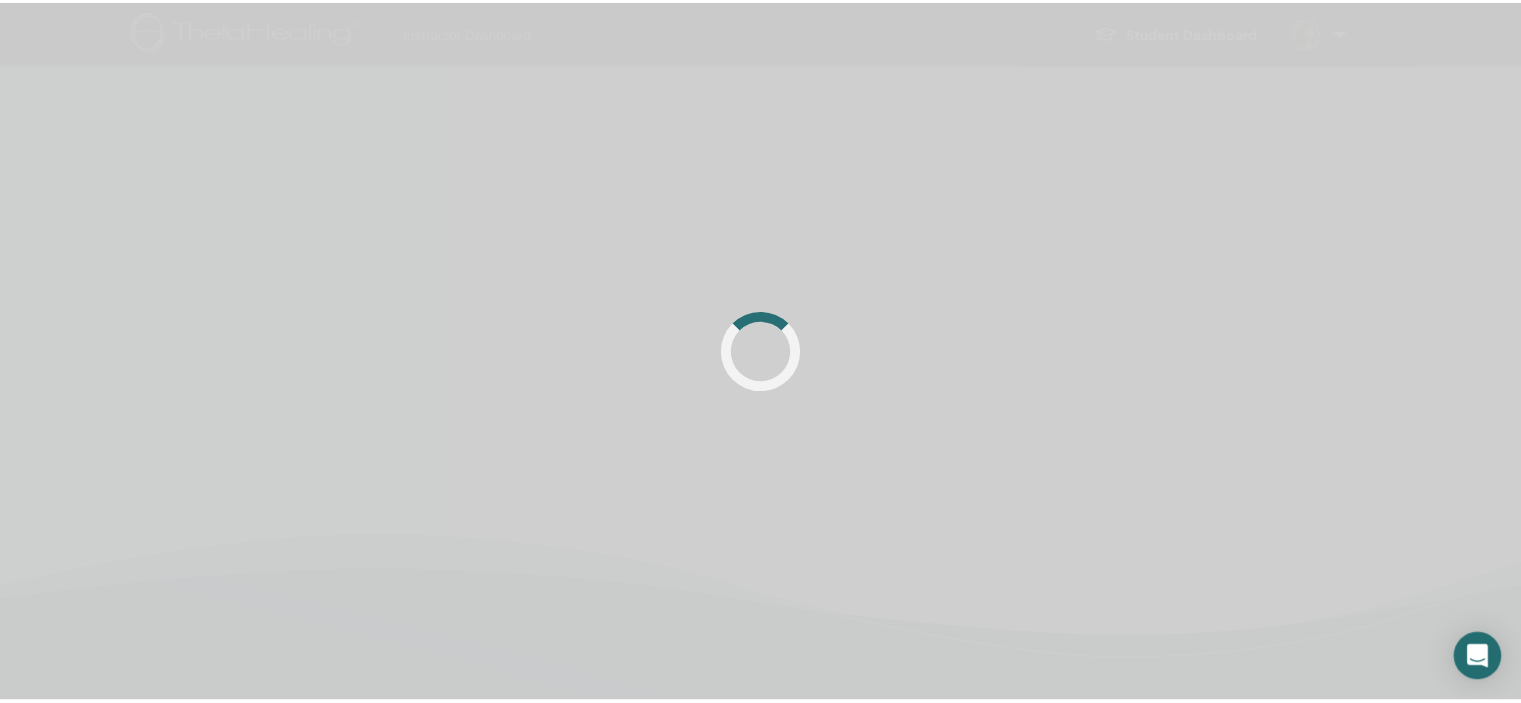 scroll, scrollTop: 0, scrollLeft: 0, axis: both 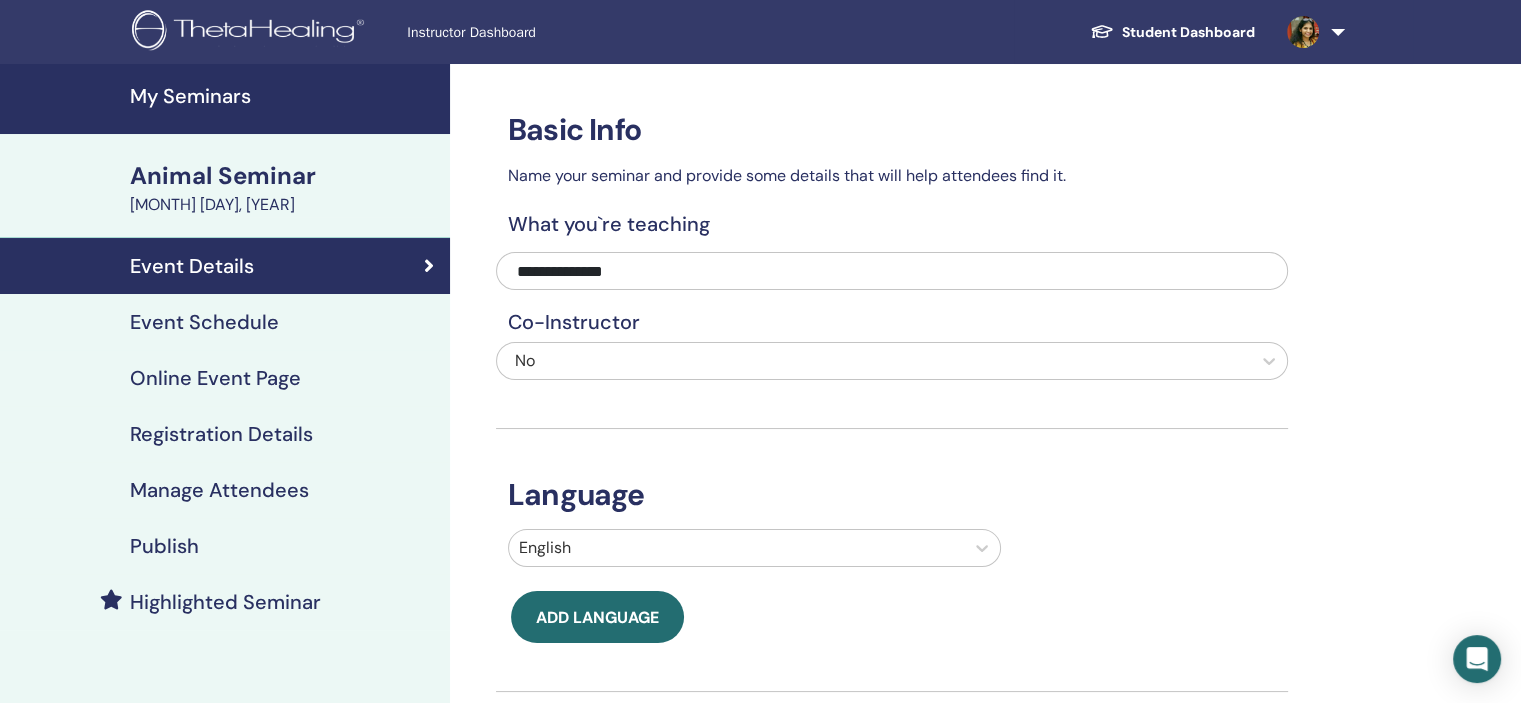 click on "Event Schedule" at bounding box center [225, 322] 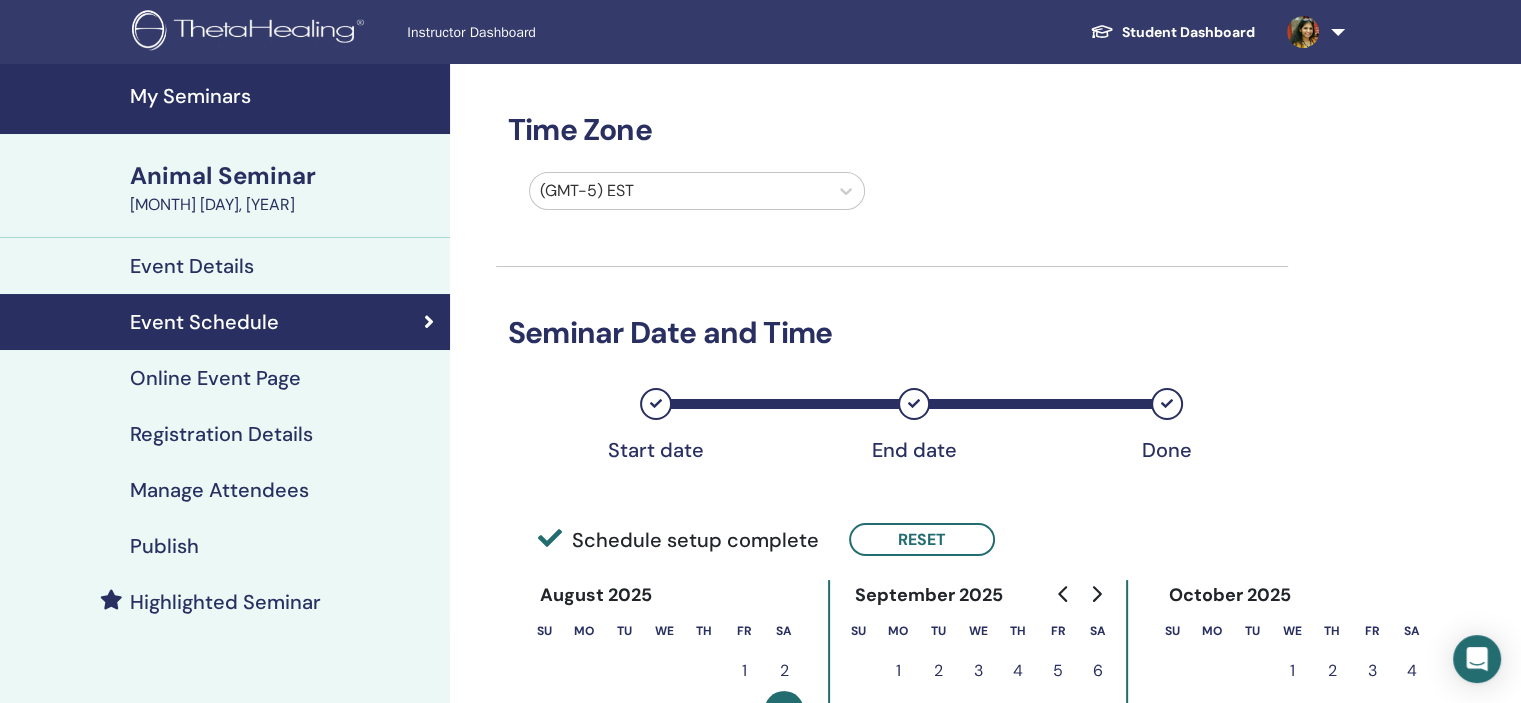 scroll, scrollTop: 300, scrollLeft: 0, axis: vertical 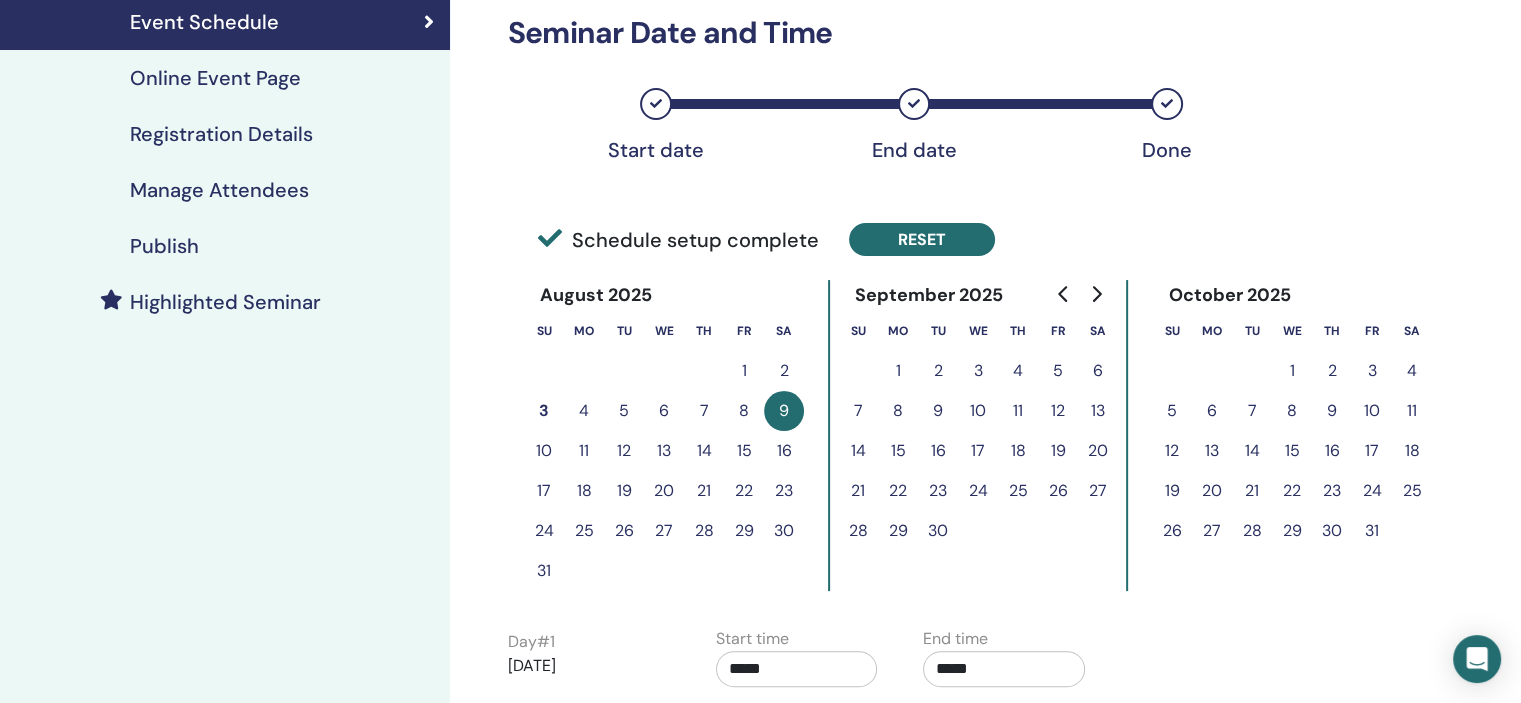click on "Reset" at bounding box center [922, 239] 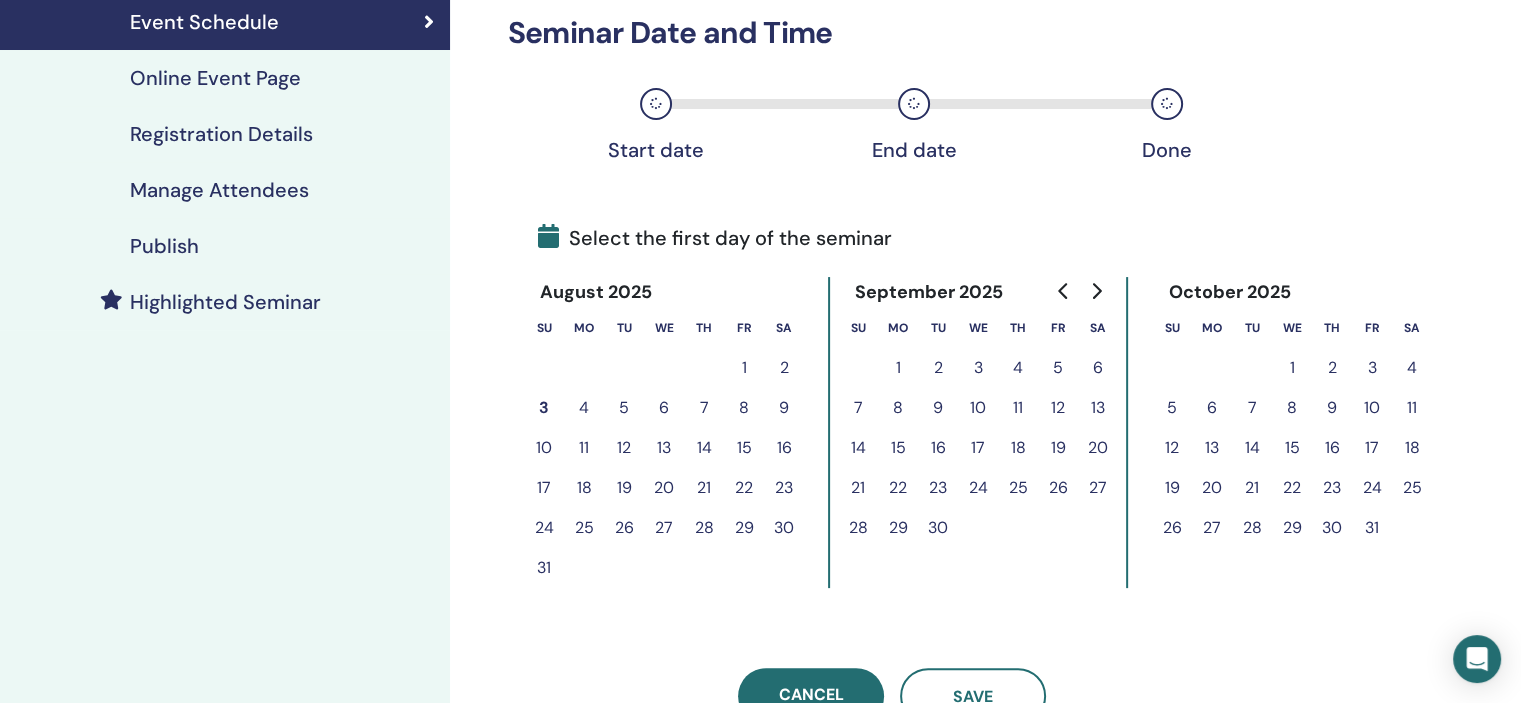 click on "12" at bounding box center (624, 448) 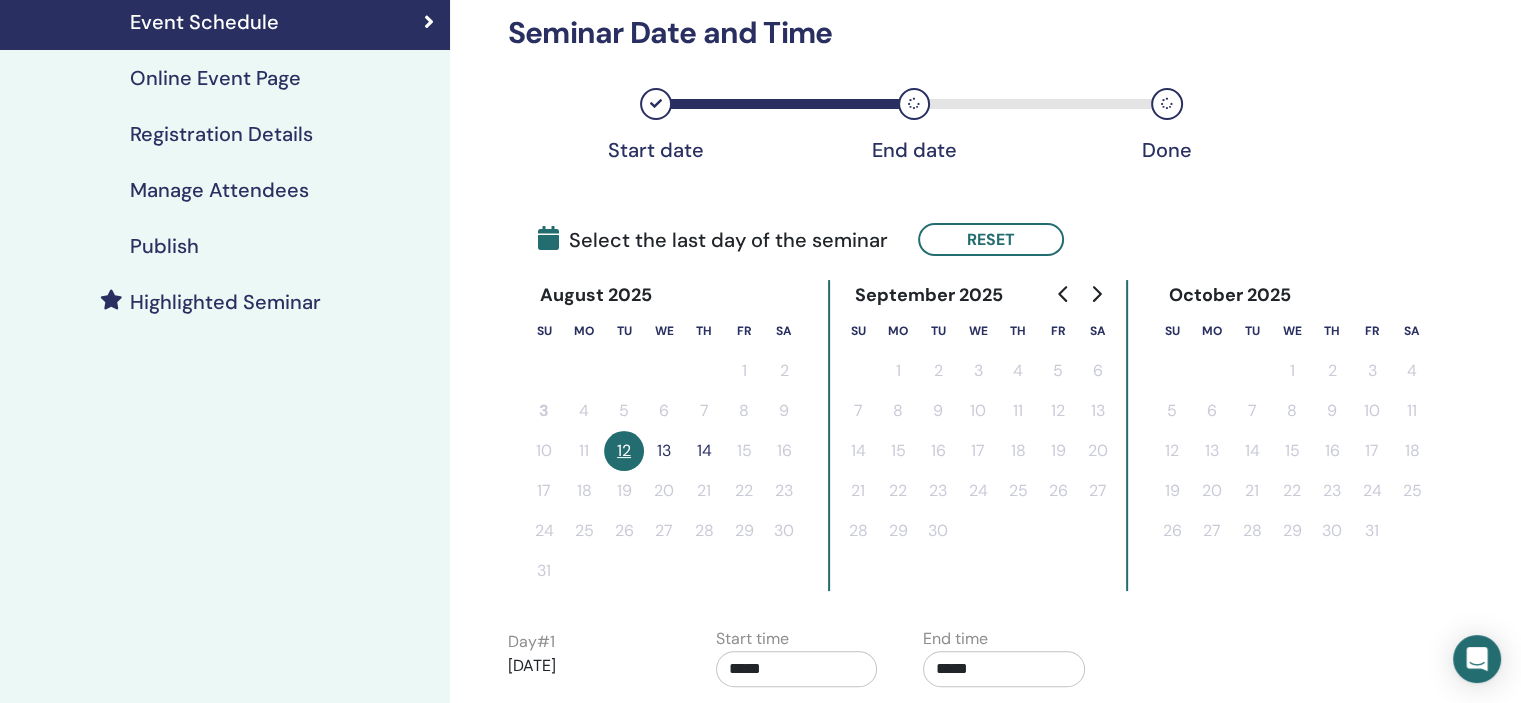 click on "12" at bounding box center [624, 451] 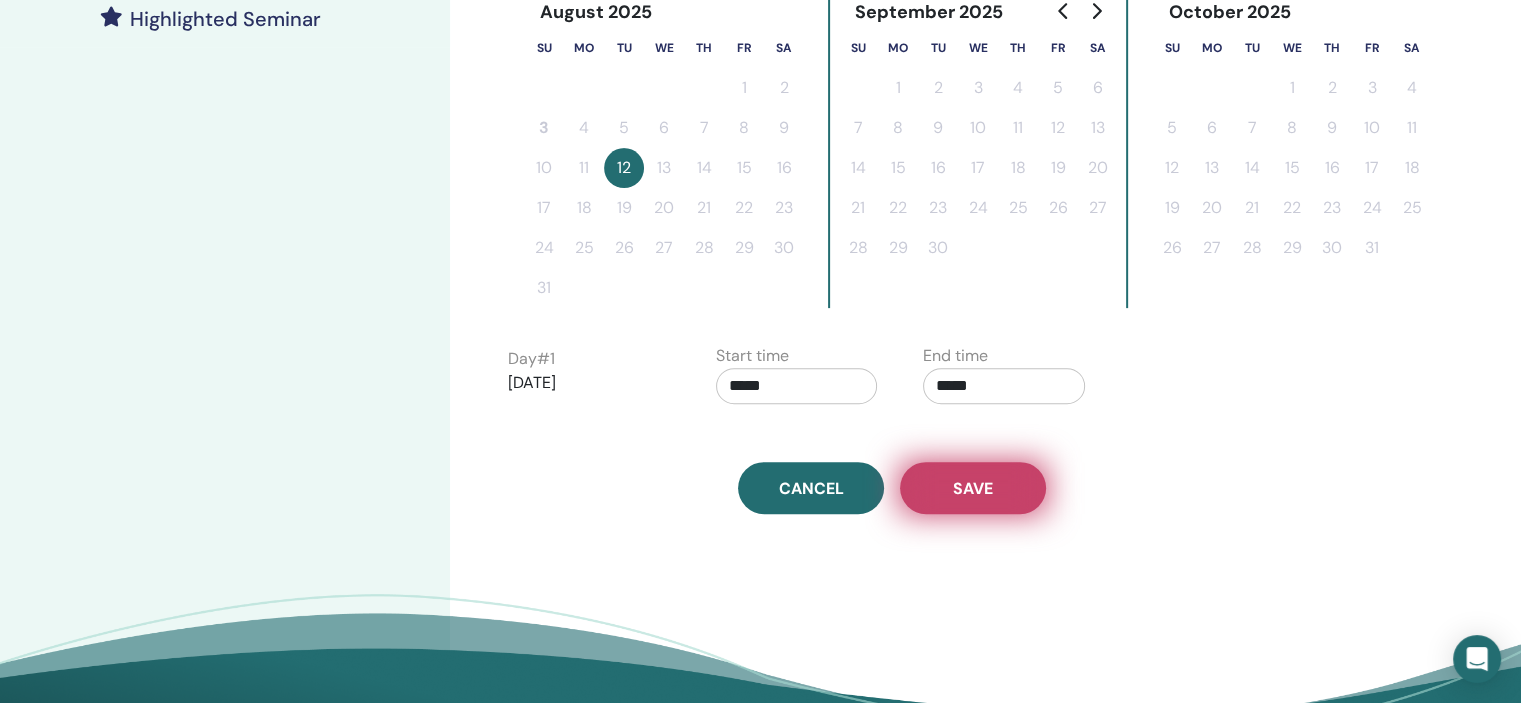 scroll, scrollTop: 600, scrollLeft: 0, axis: vertical 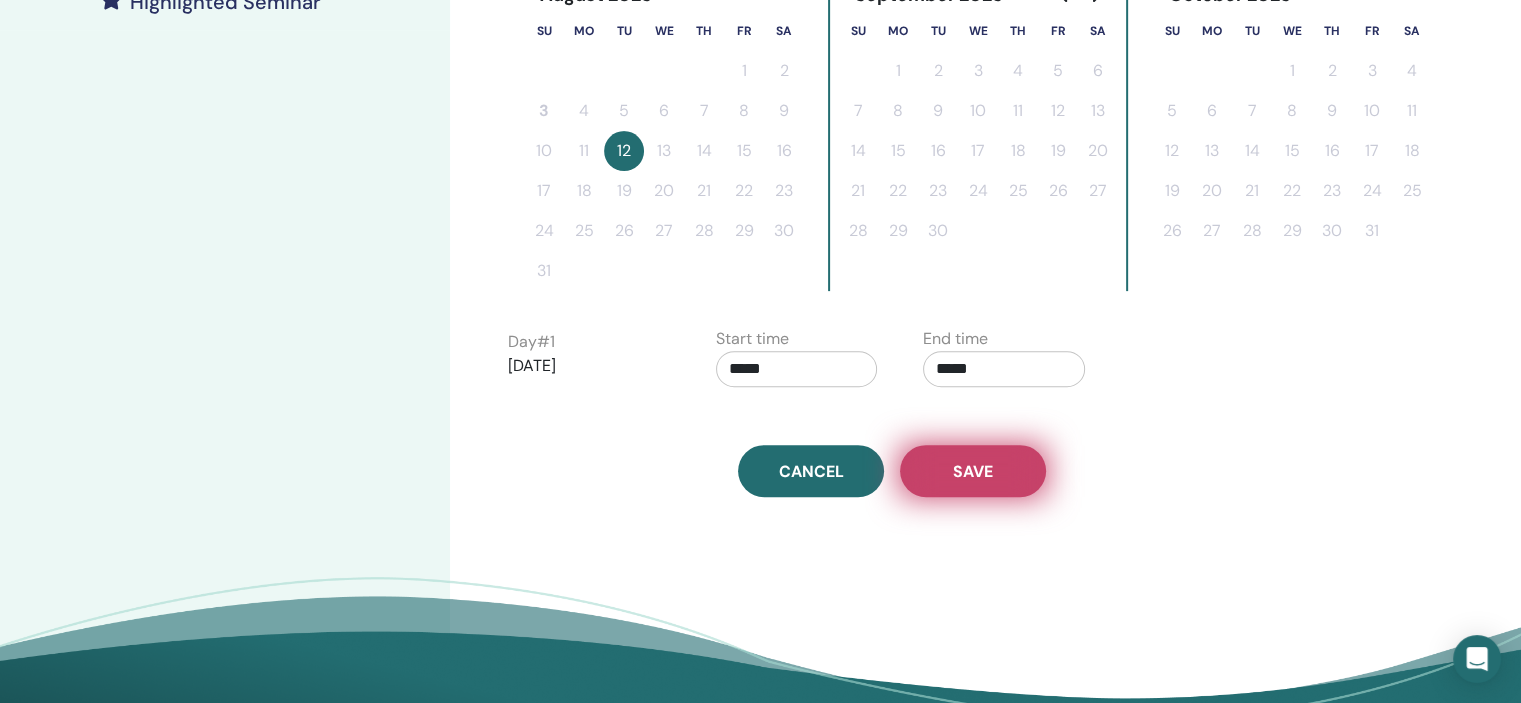 click on "Save" at bounding box center [973, 471] 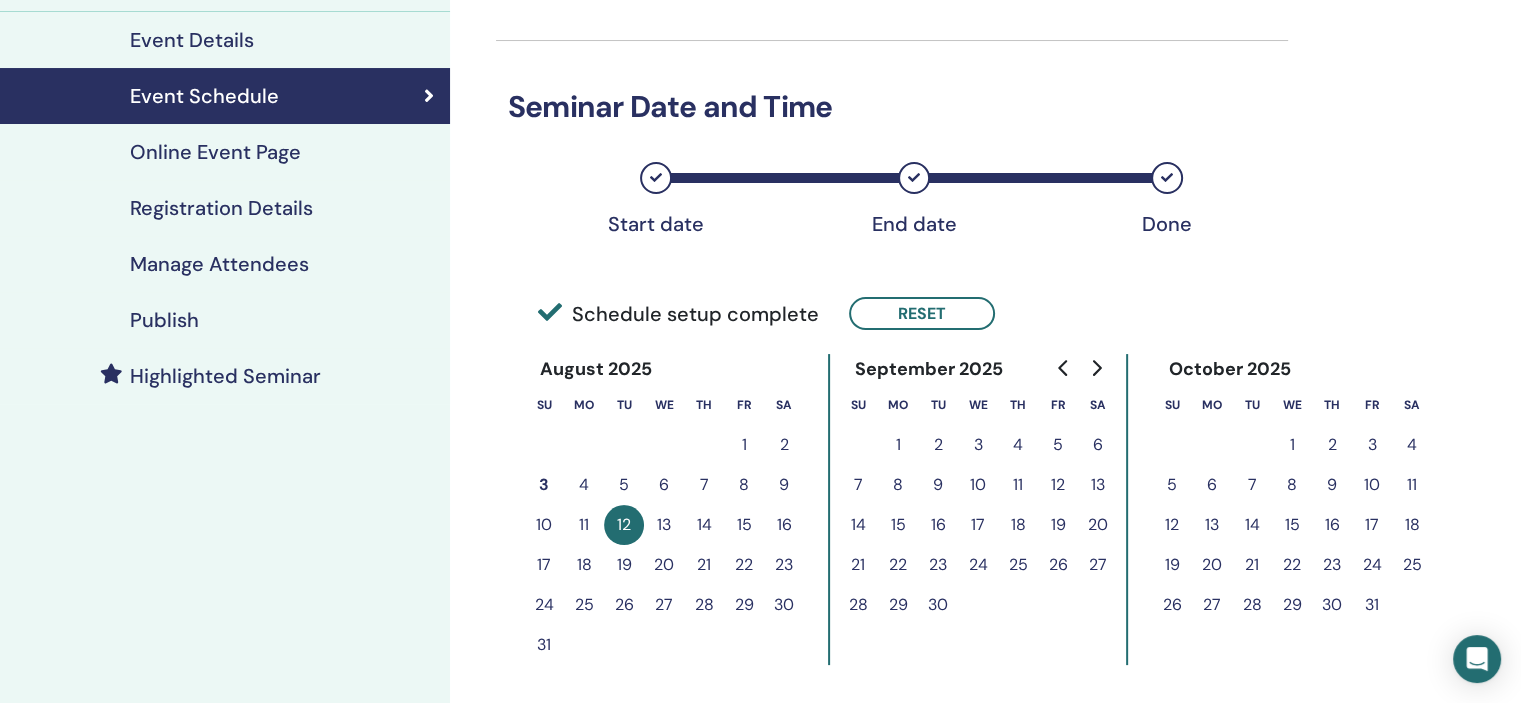 scroll, scrollTop: 176, scrollLeft: 0, axis: vertical 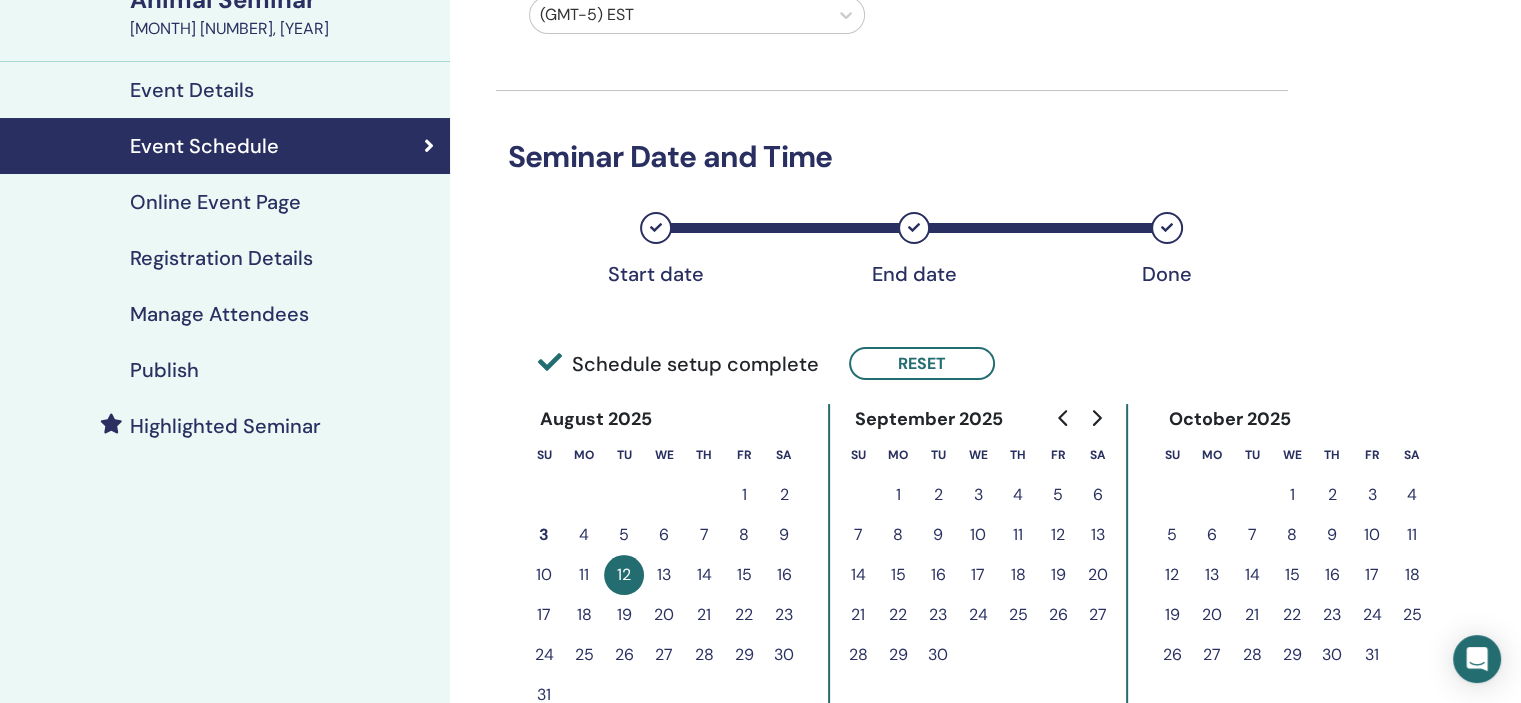 click on "Registration Details" at bounding box center (221, 258) 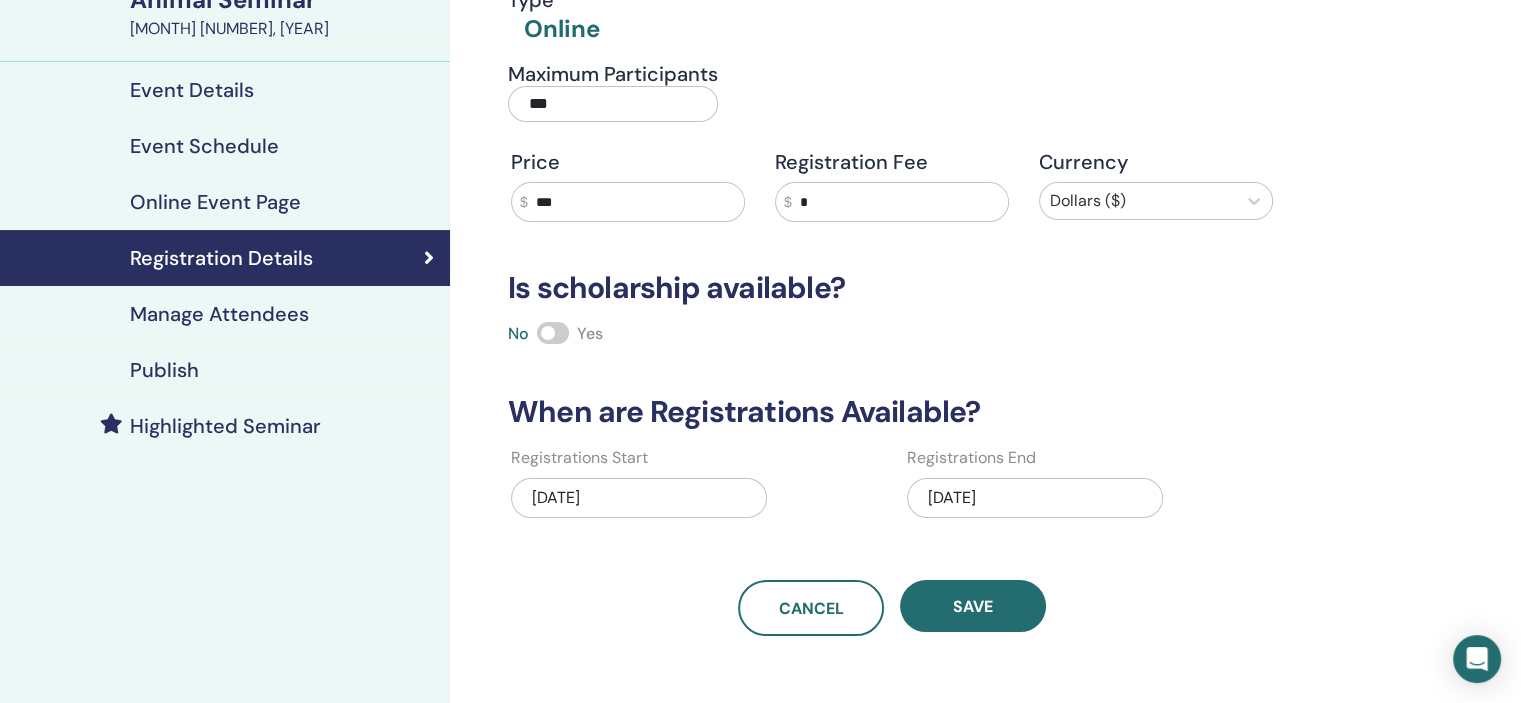click on "[DATE]" at bounding box center [1035, 498] 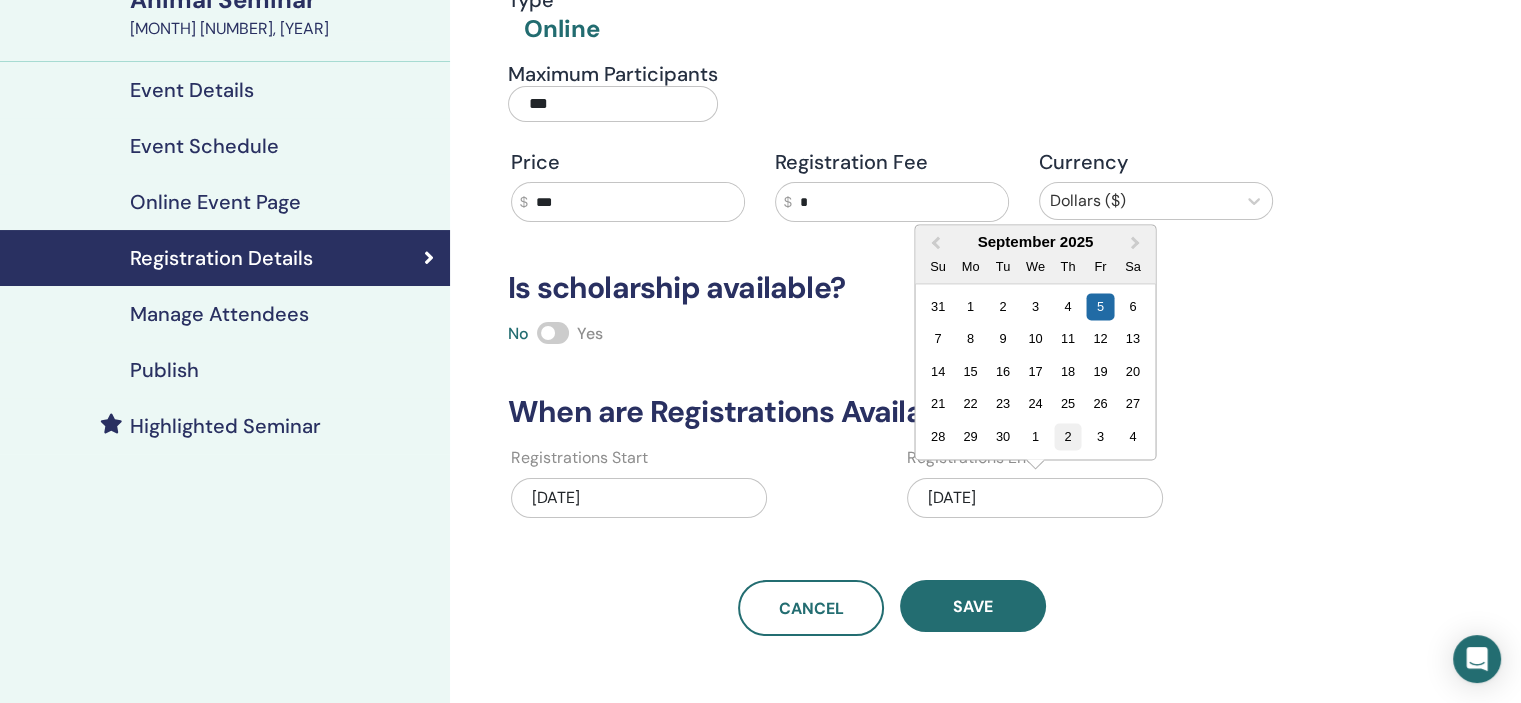 click on "2" at bounding box center (1067, 436) 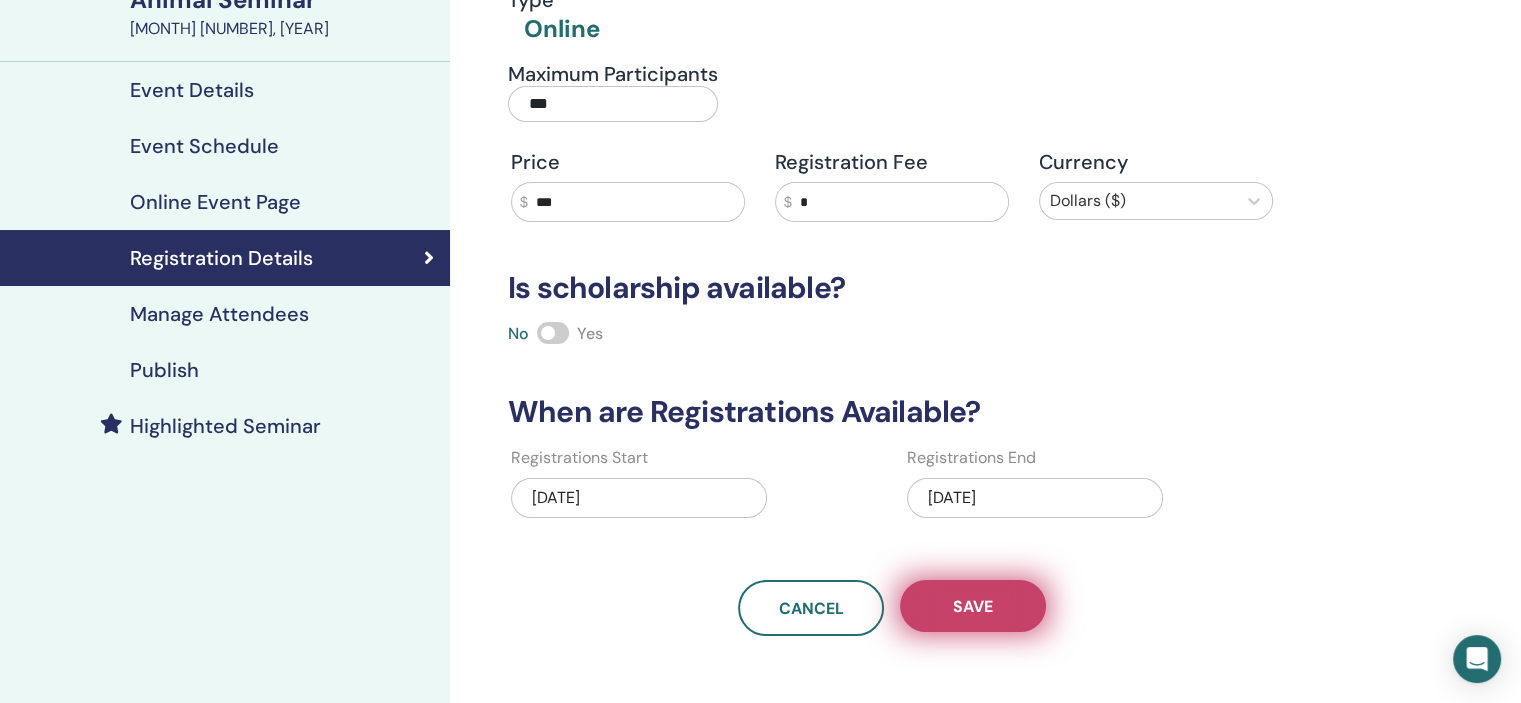click on "Save" at bounding box center [973, 606] 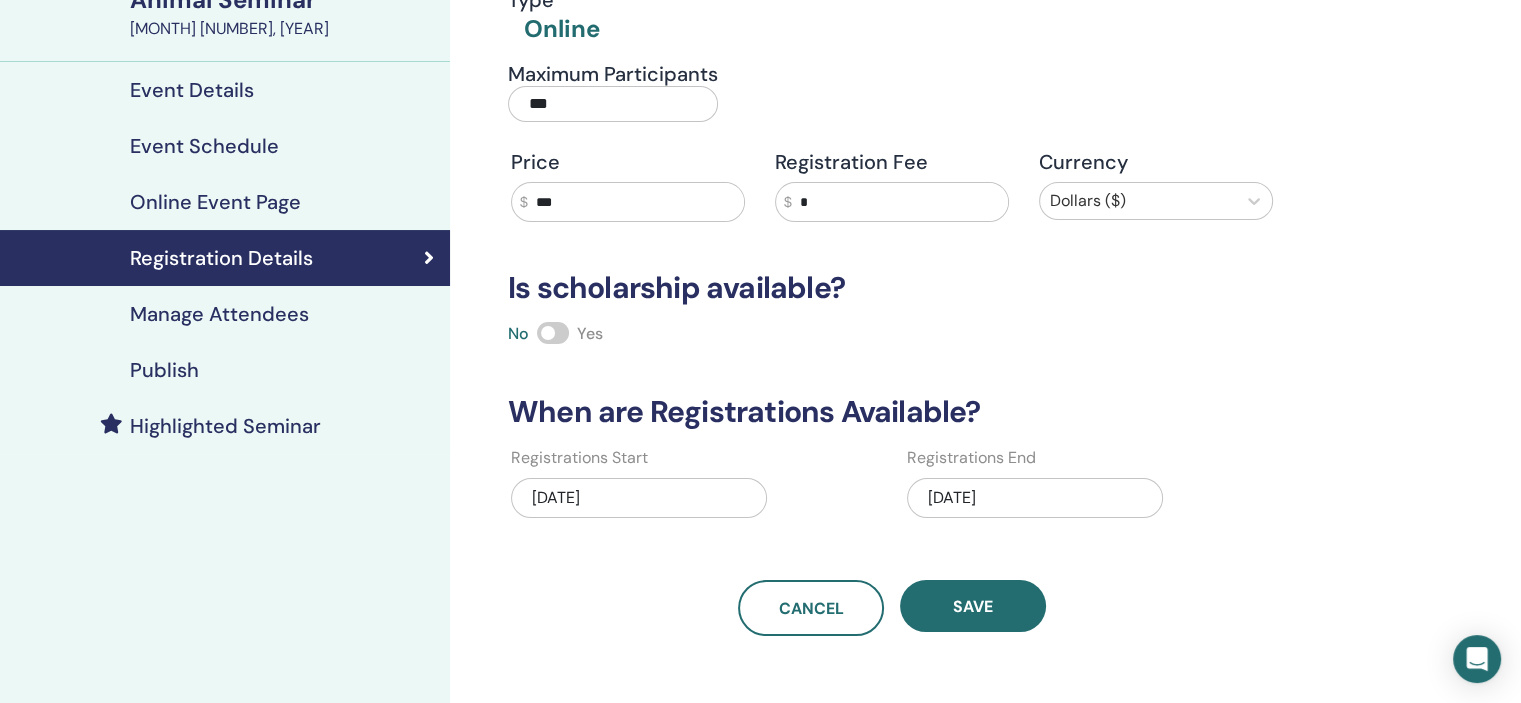 click on "Publish" at bounding box center (225, 370) 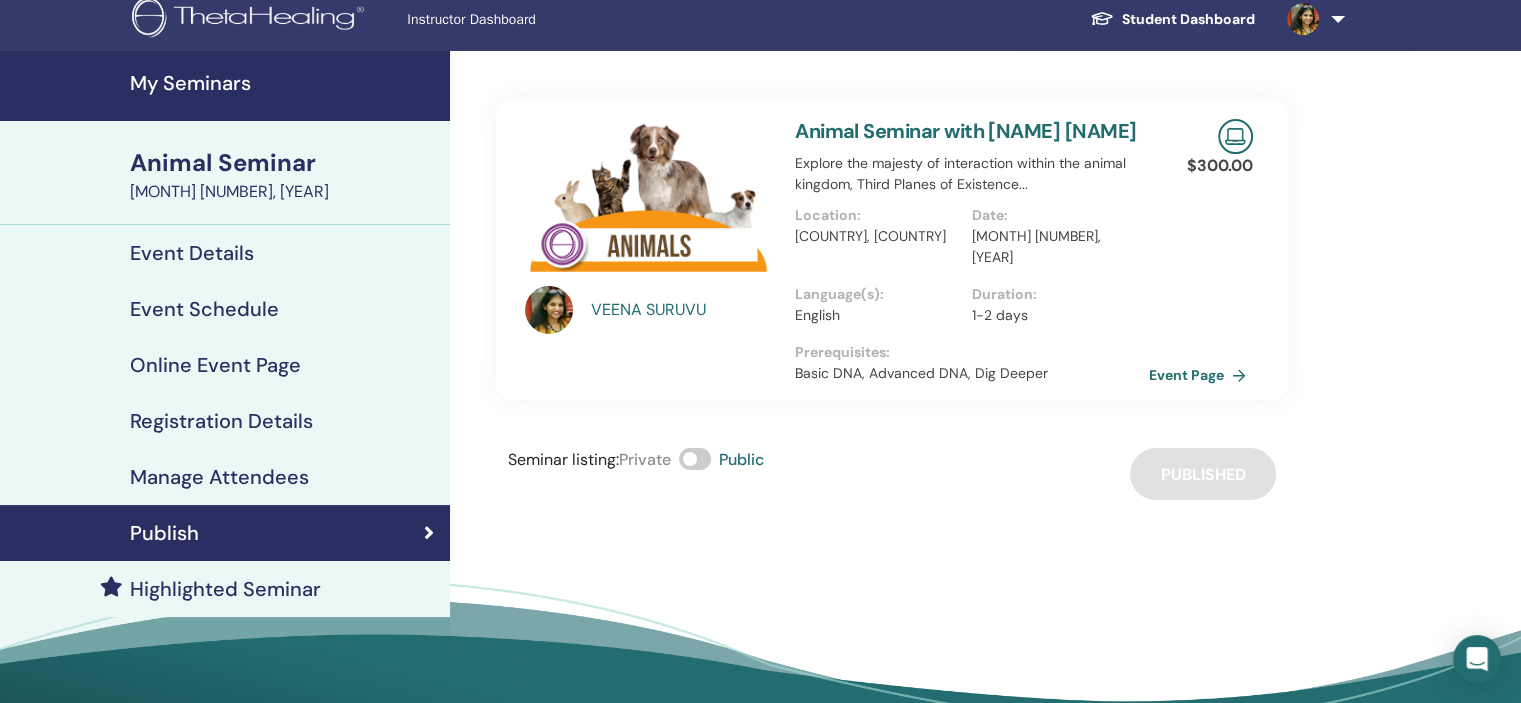 scroll, scrollTop: 0, scrollLeft: 0, axis: both 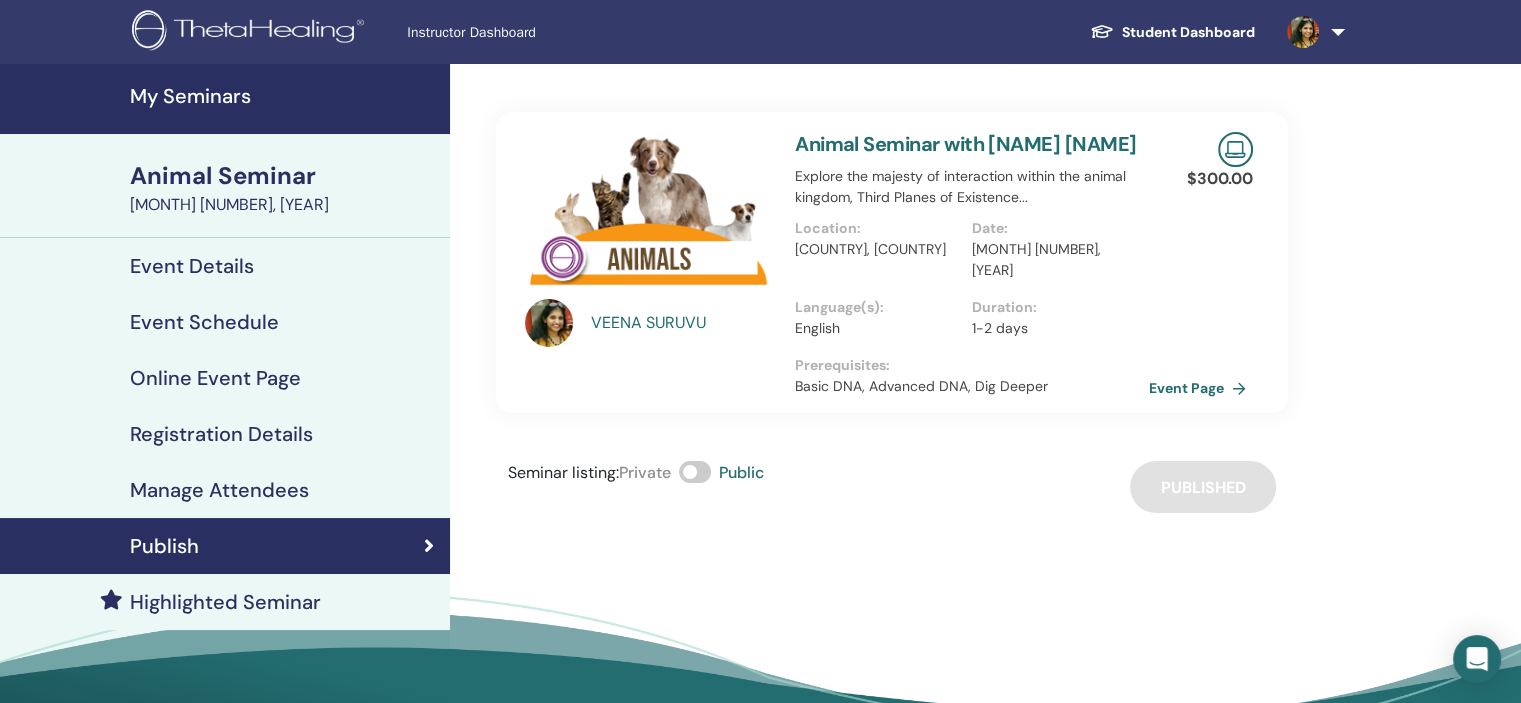 click on "My Seminars" at bounding box center (284, 96) 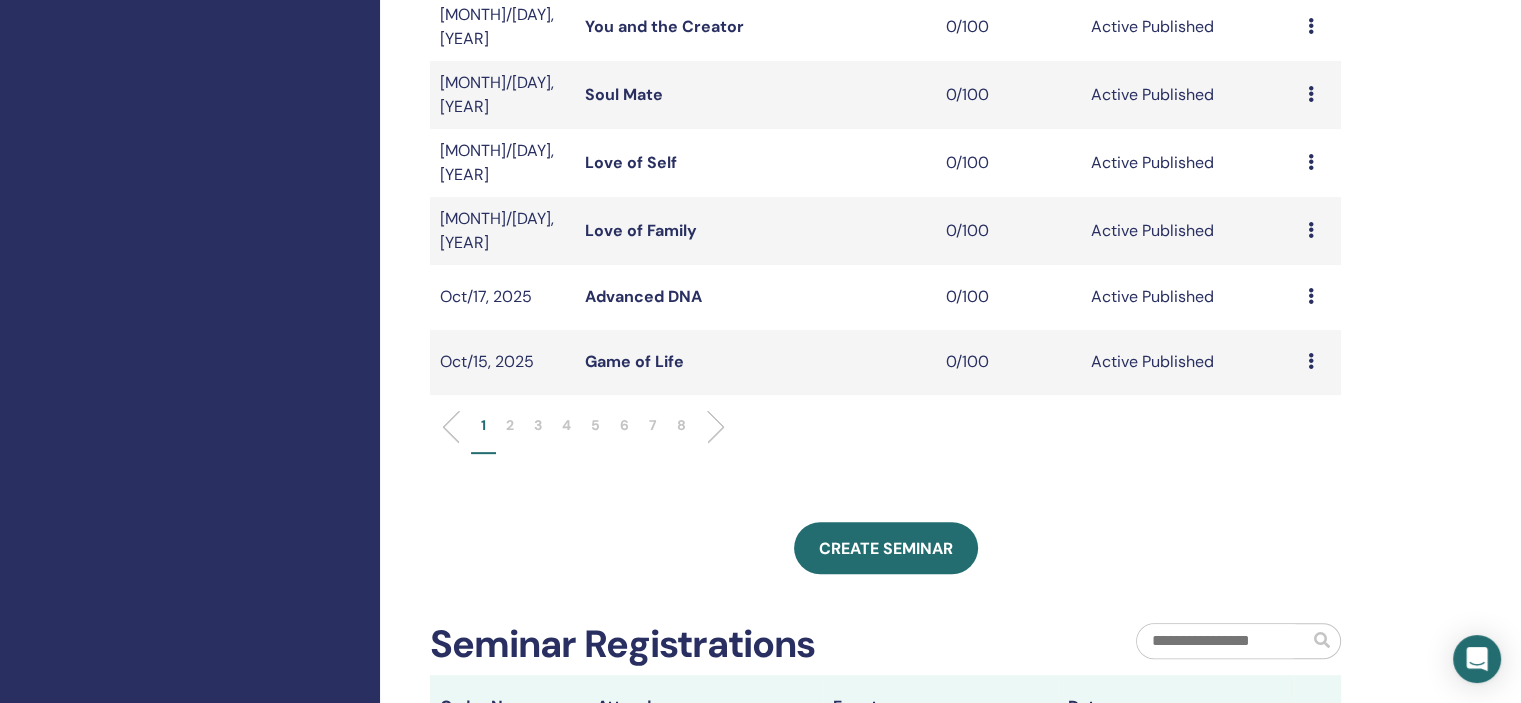 scroll, scrollTop: 700, scrollLeft: 0, axis: vertical 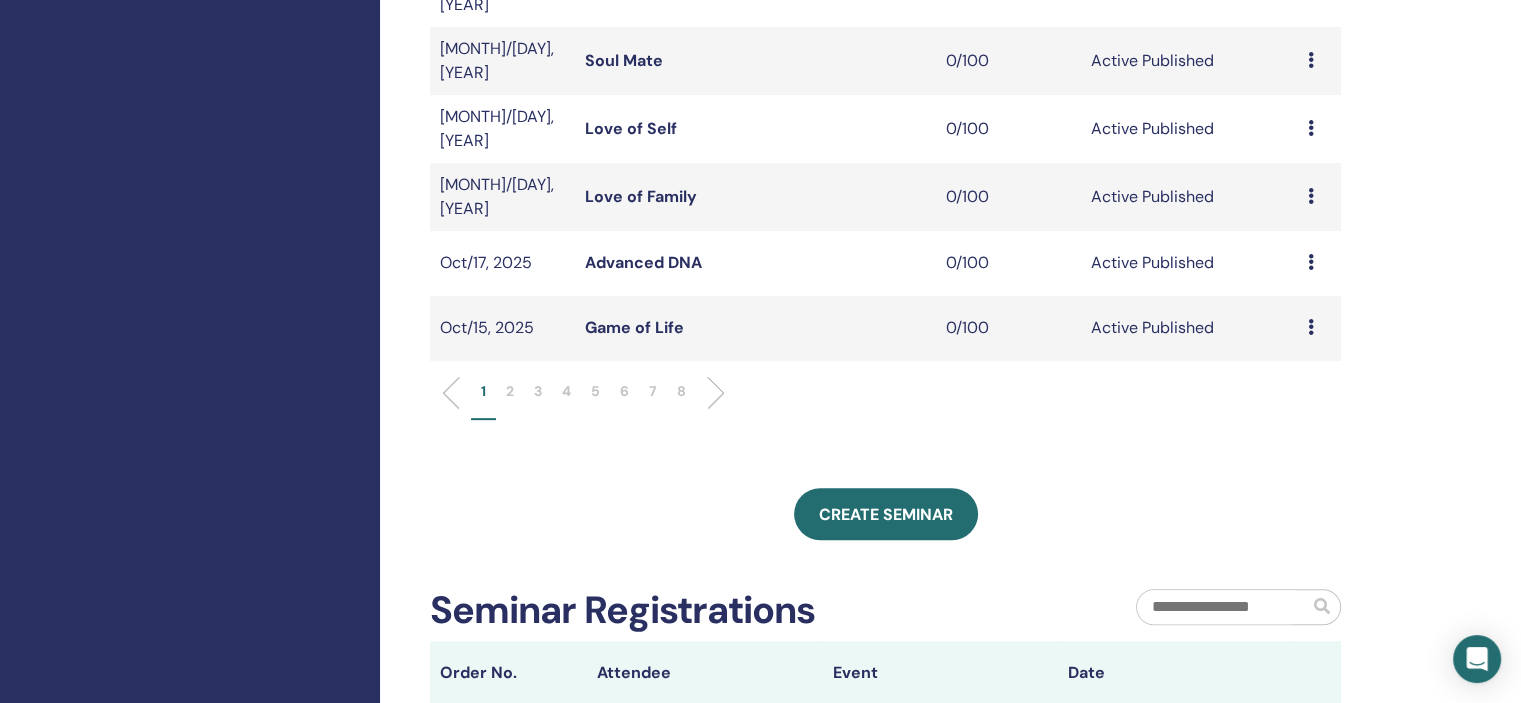 click on "5" at bounding box center [595, 400] 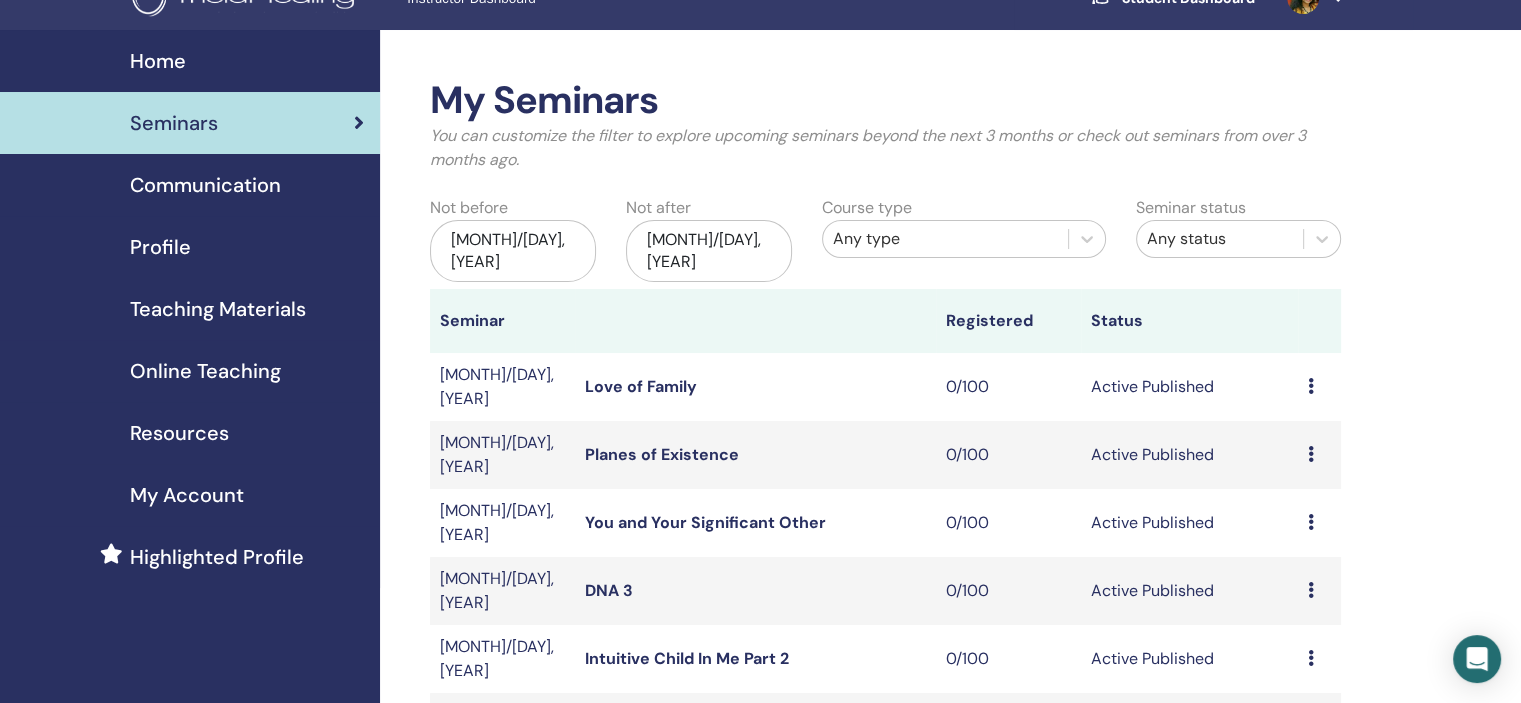 scroll, scrollTop: 0, scrollLeft: 0, axis: both 